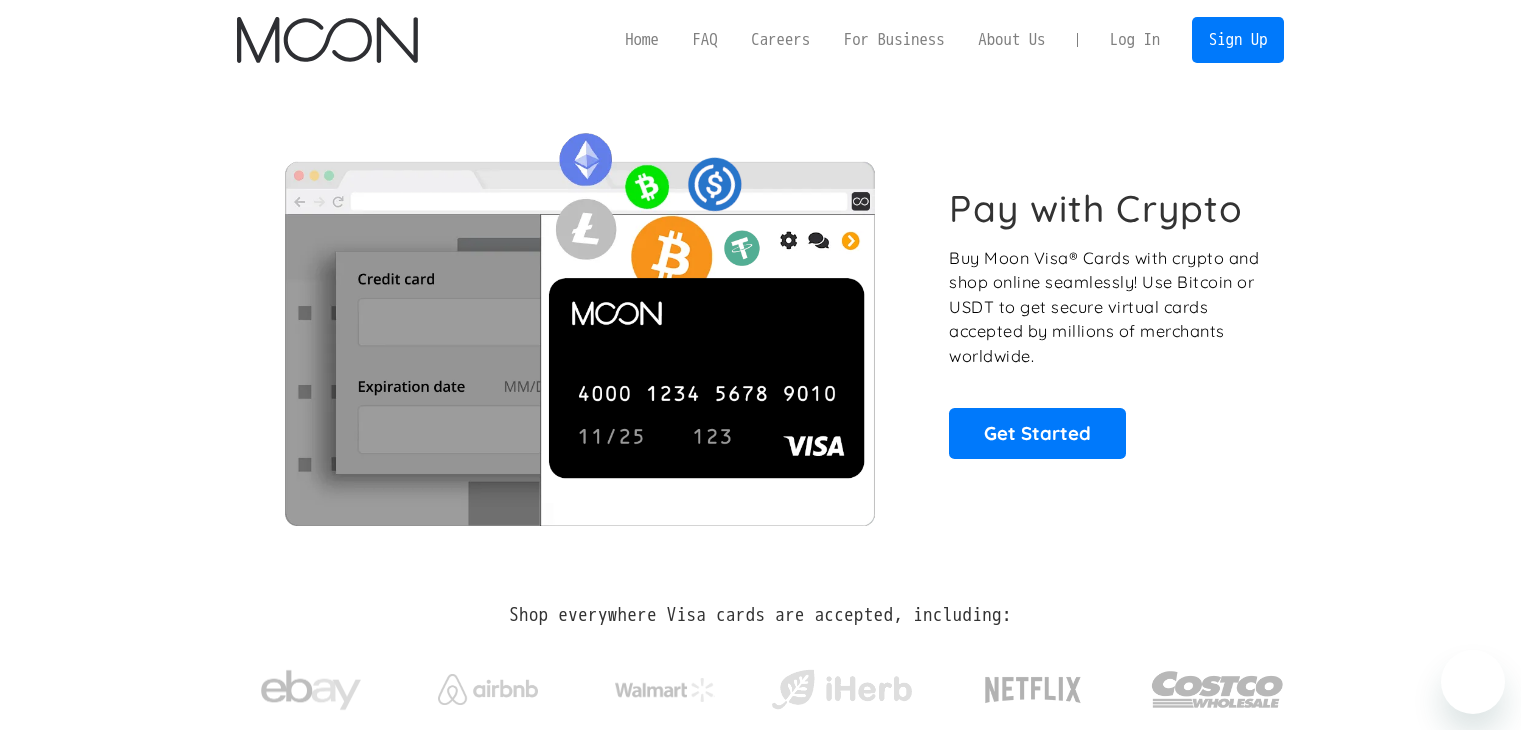 scroll, scrollTop: 0, scrollLeft: 0, axis: both 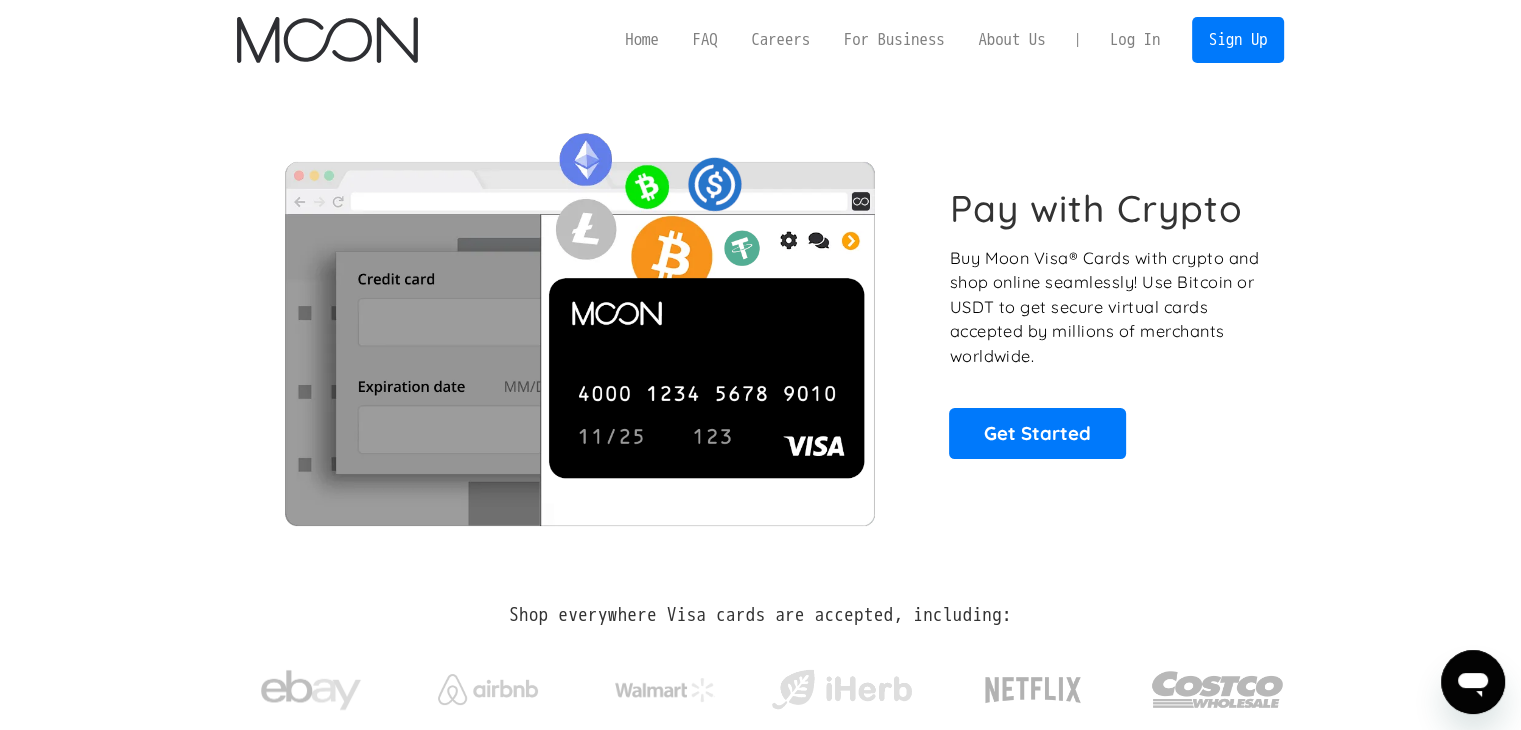 click on "Log In" at bounding box center [1135, 40] 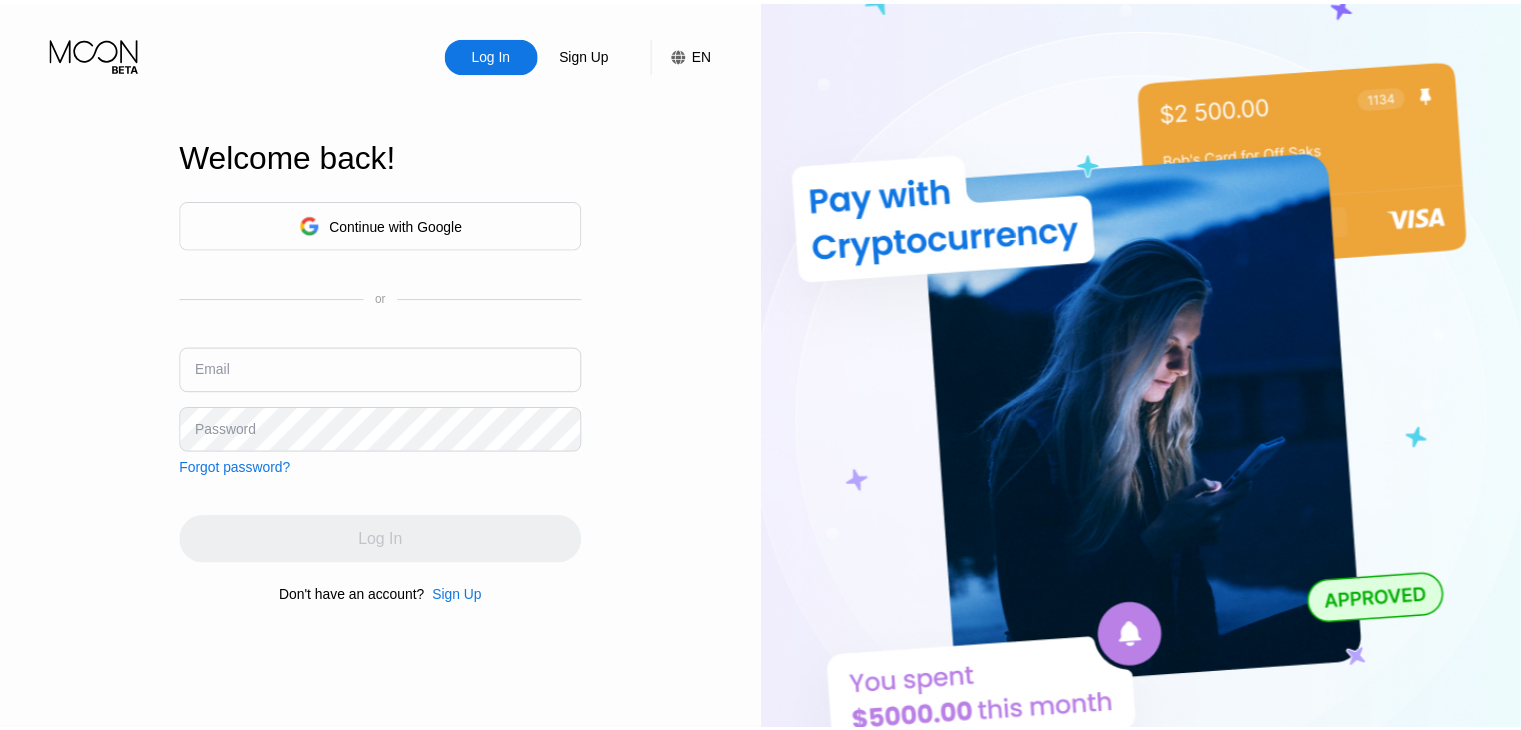 scroll, scrollTop: 0, scrollLeft: 0, axis: both 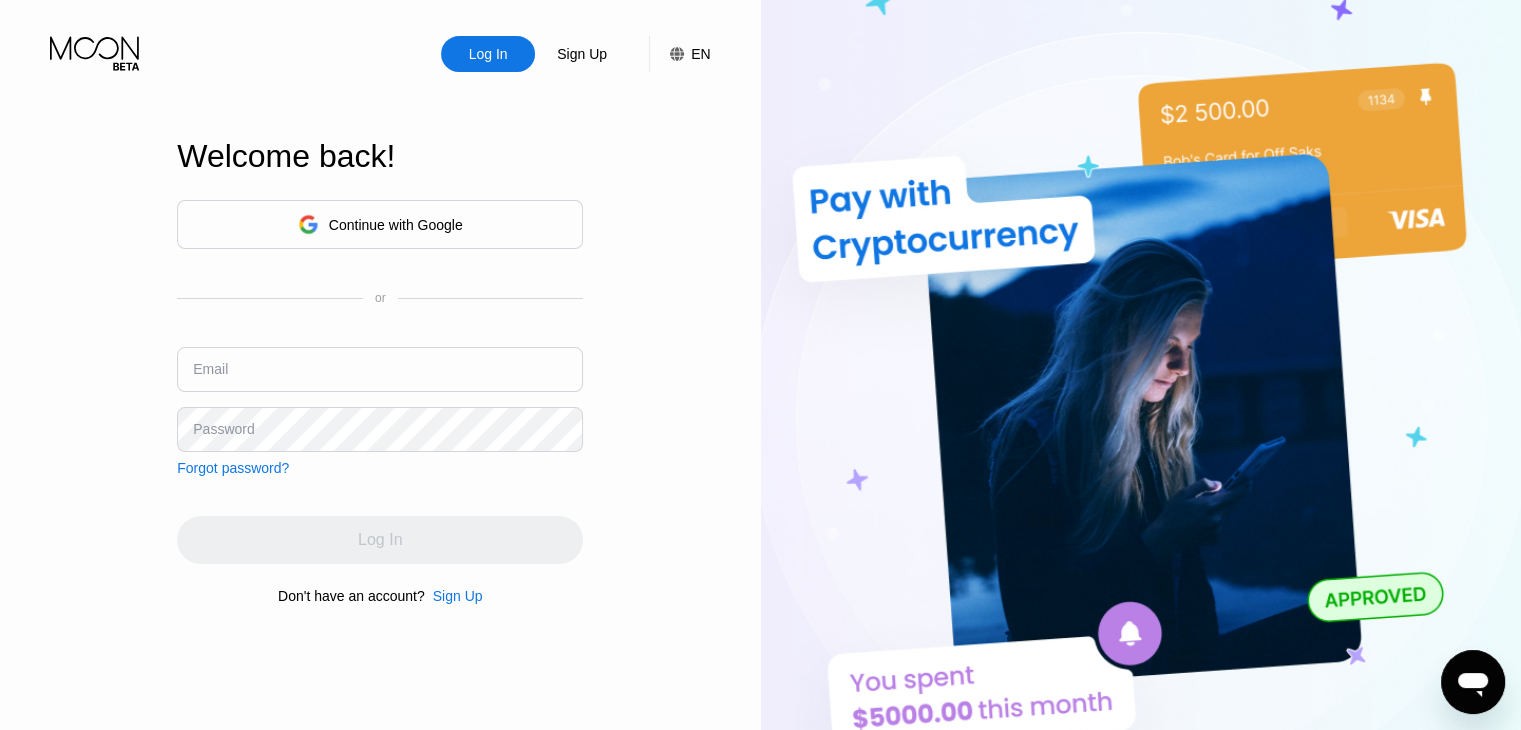click on "Continue with Google" at bounding box center (380, 224) 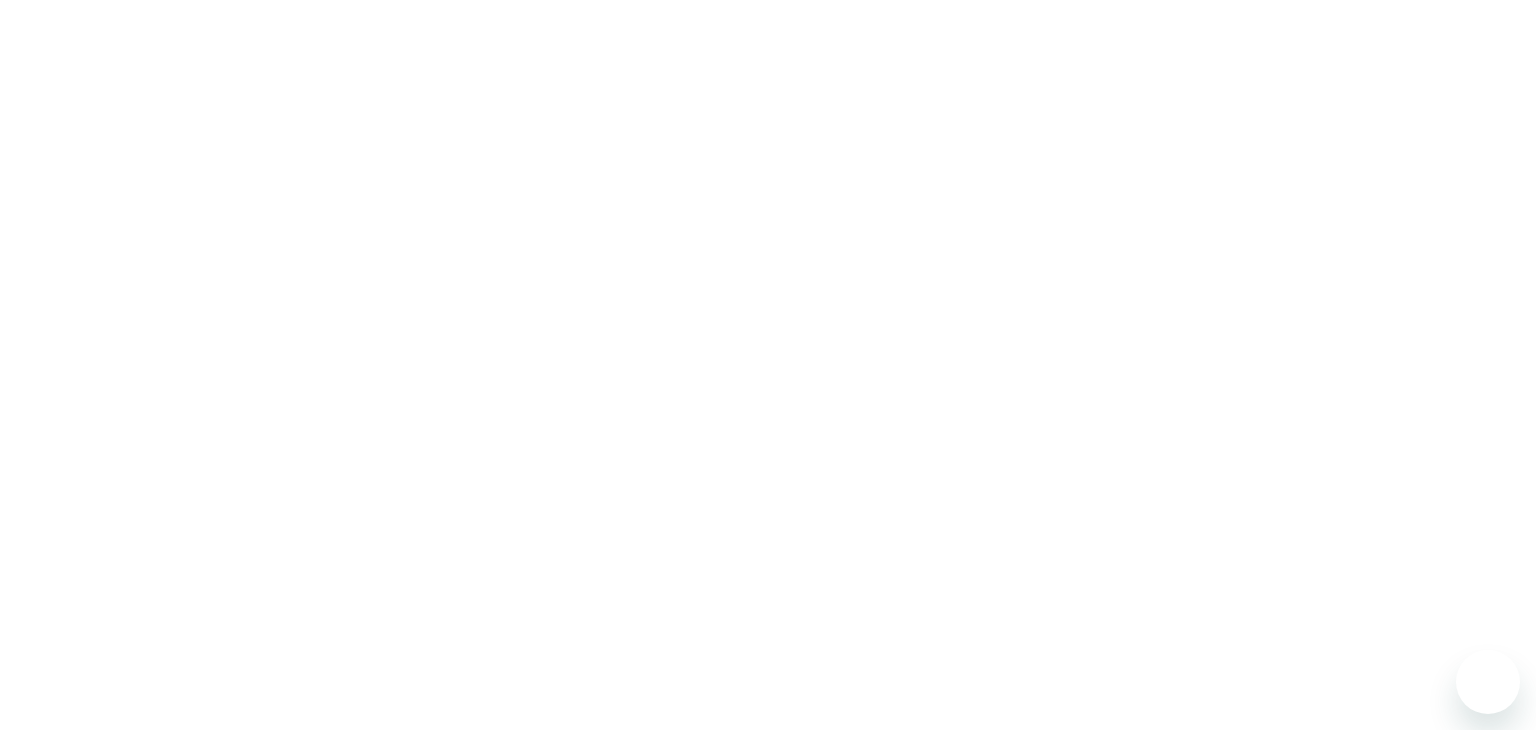 scroll, scrollTop: 0, scrollLeft: 0, axis: both 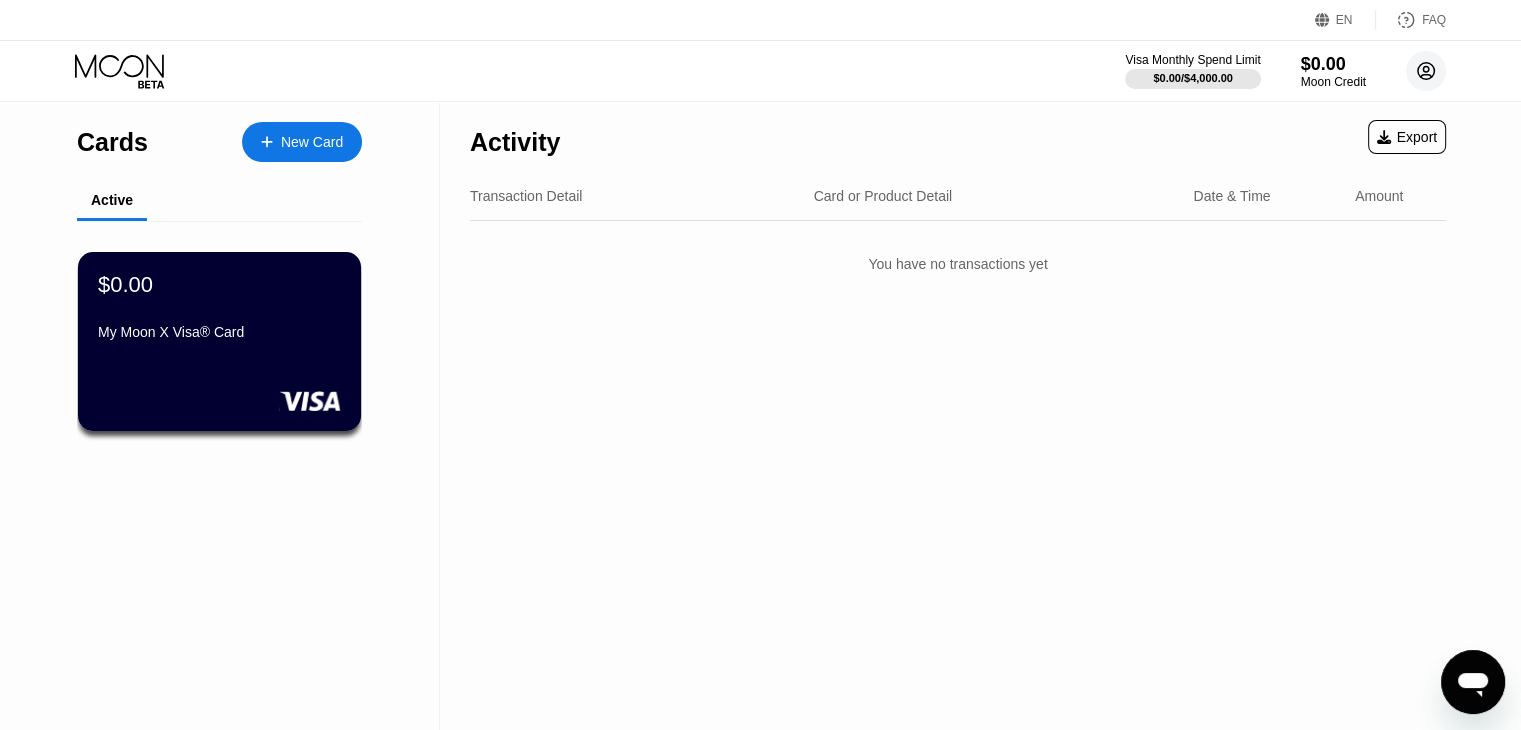 click 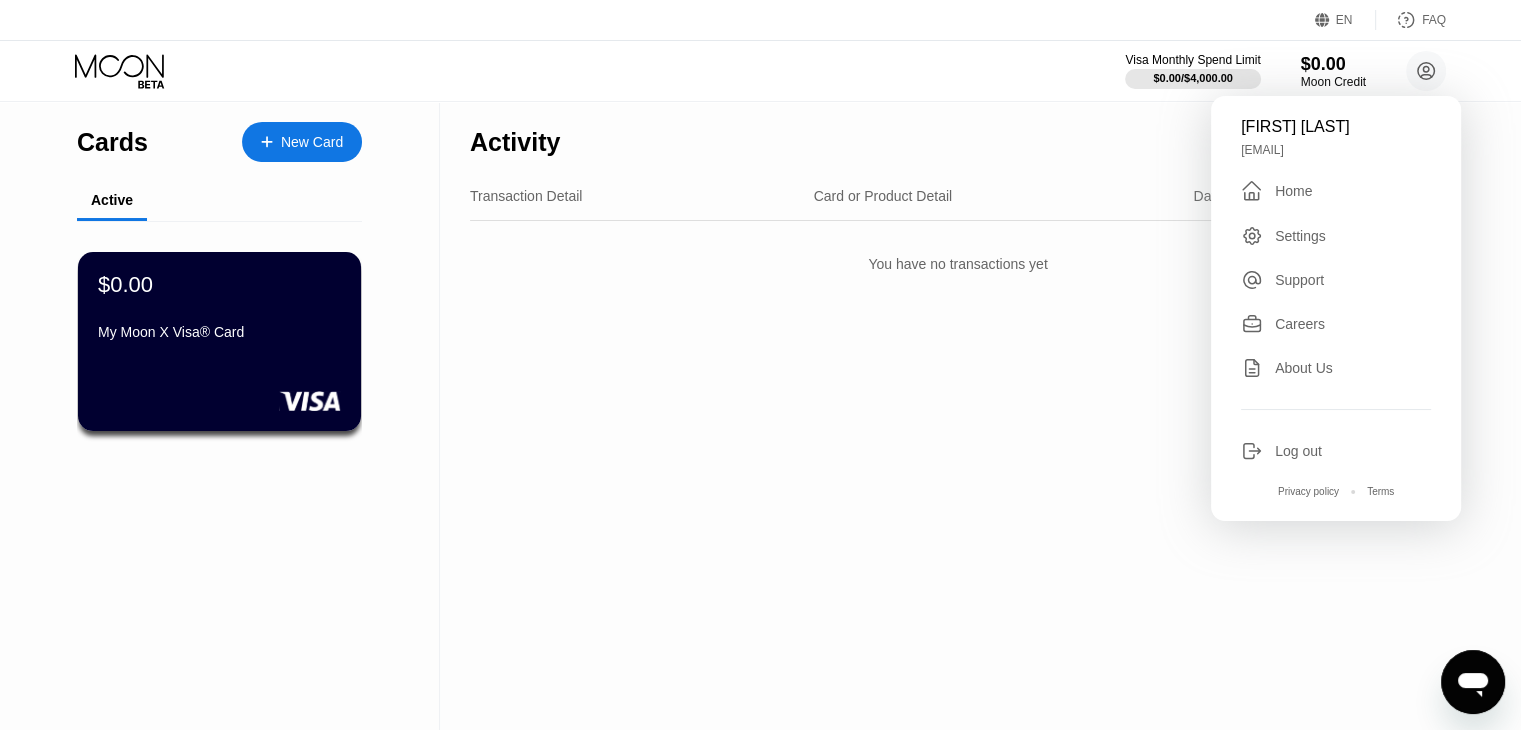 click on "Activity Export Transaction Detail Card or Product Detail Date & Time Amount You have no transactions yet" at bounding box center [958, 416] 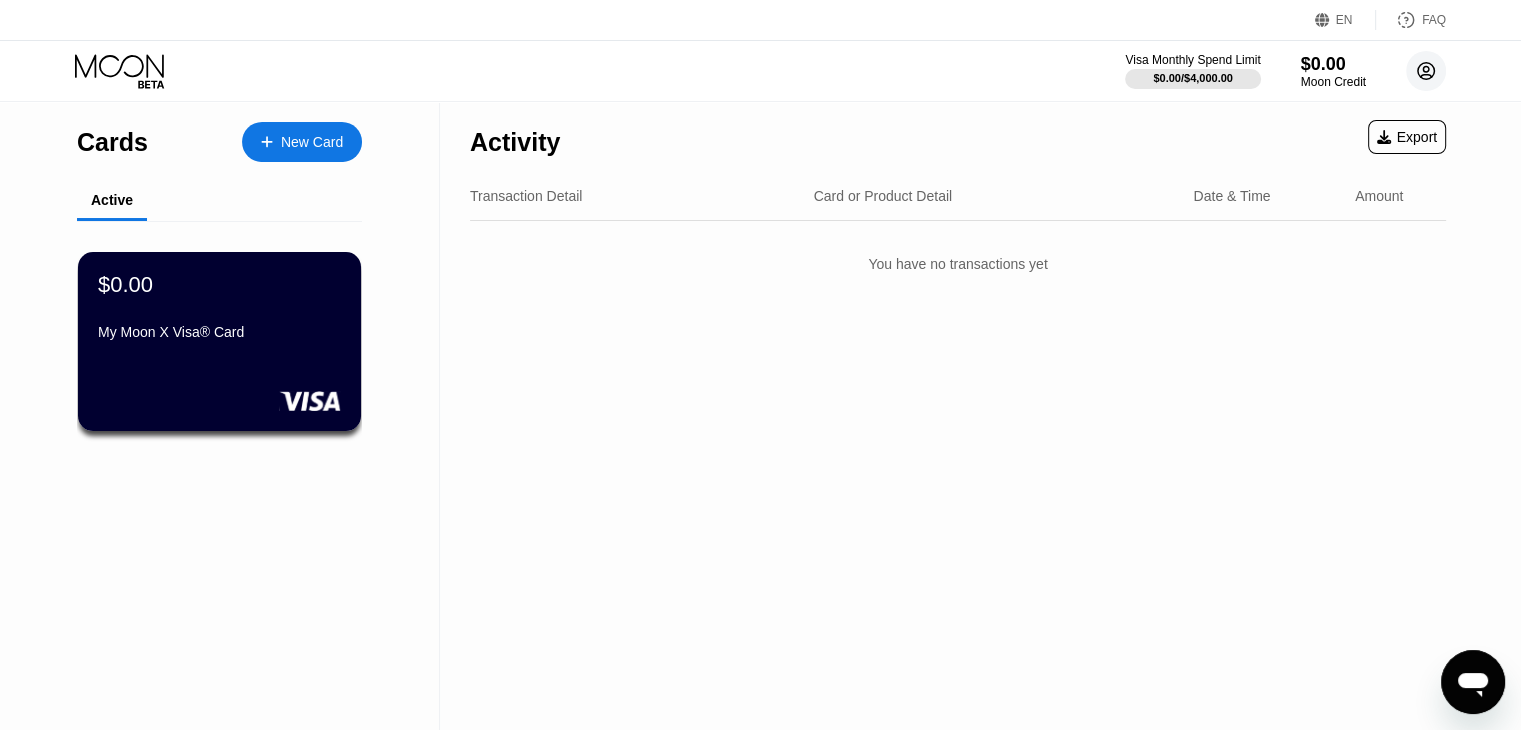 click 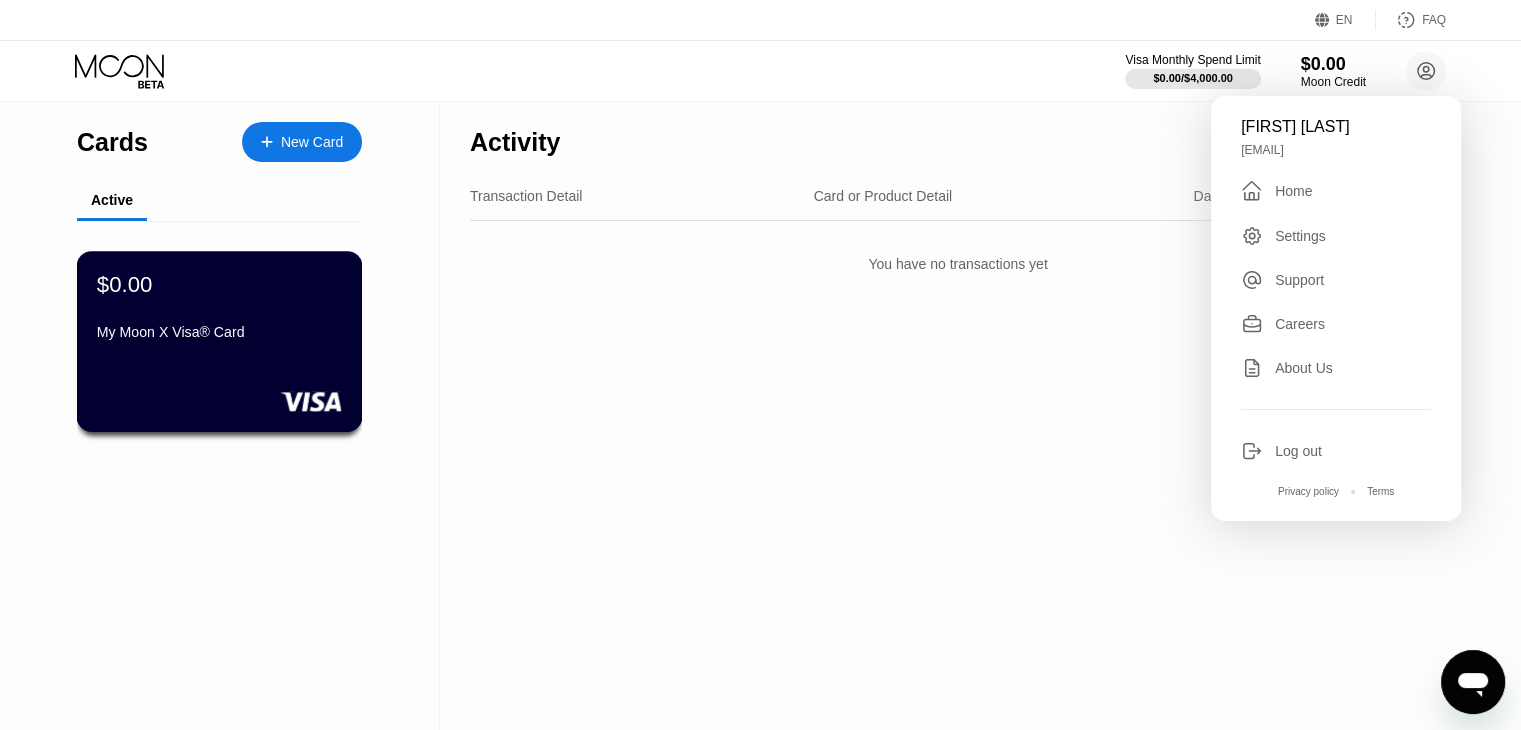click on "$0.00 My Moon X Visa® Card" at bounding box center (219, 309) 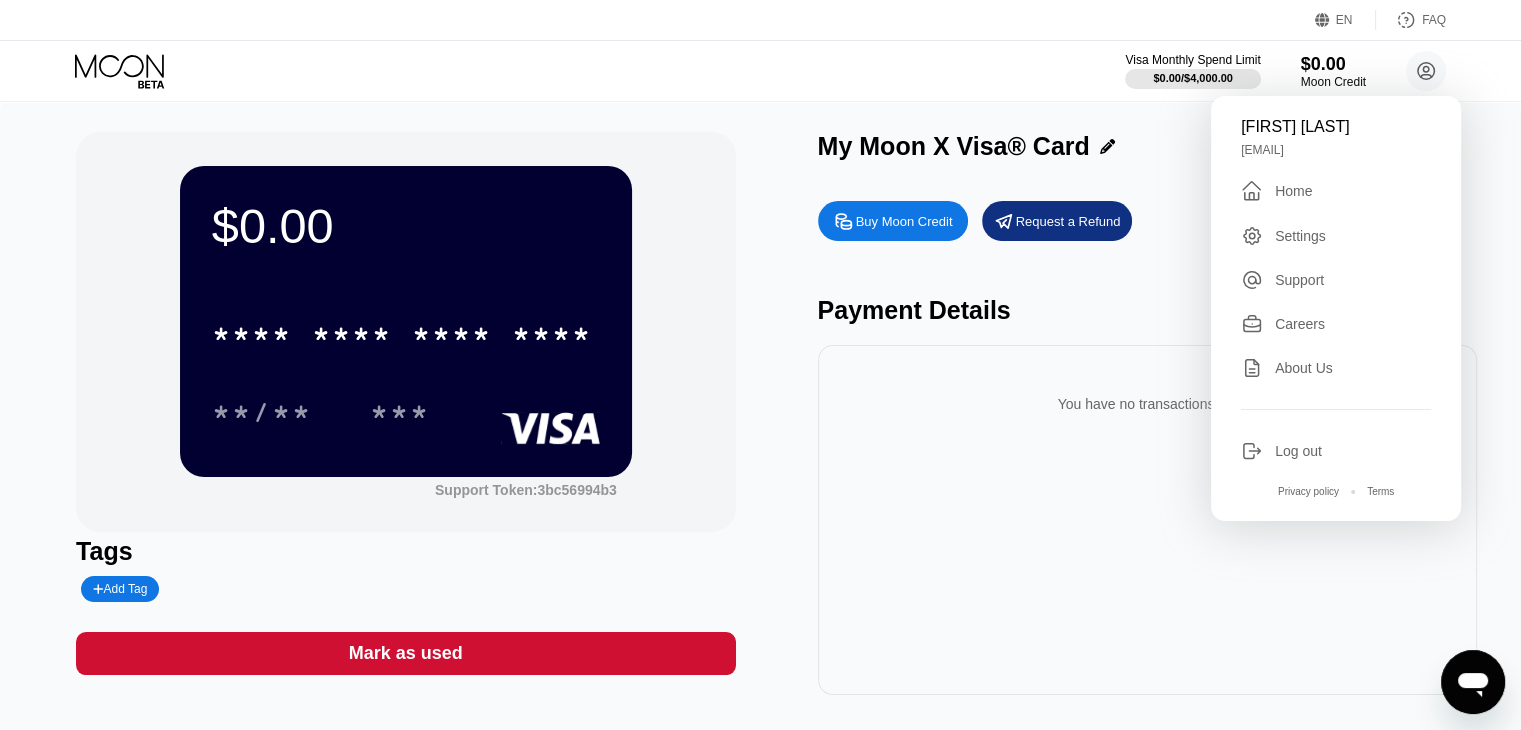click on "$0.00 * * * * * * * * * * * * **** **/** *** Support Token:  3bc56994b3" at bounding box center (405, 332) 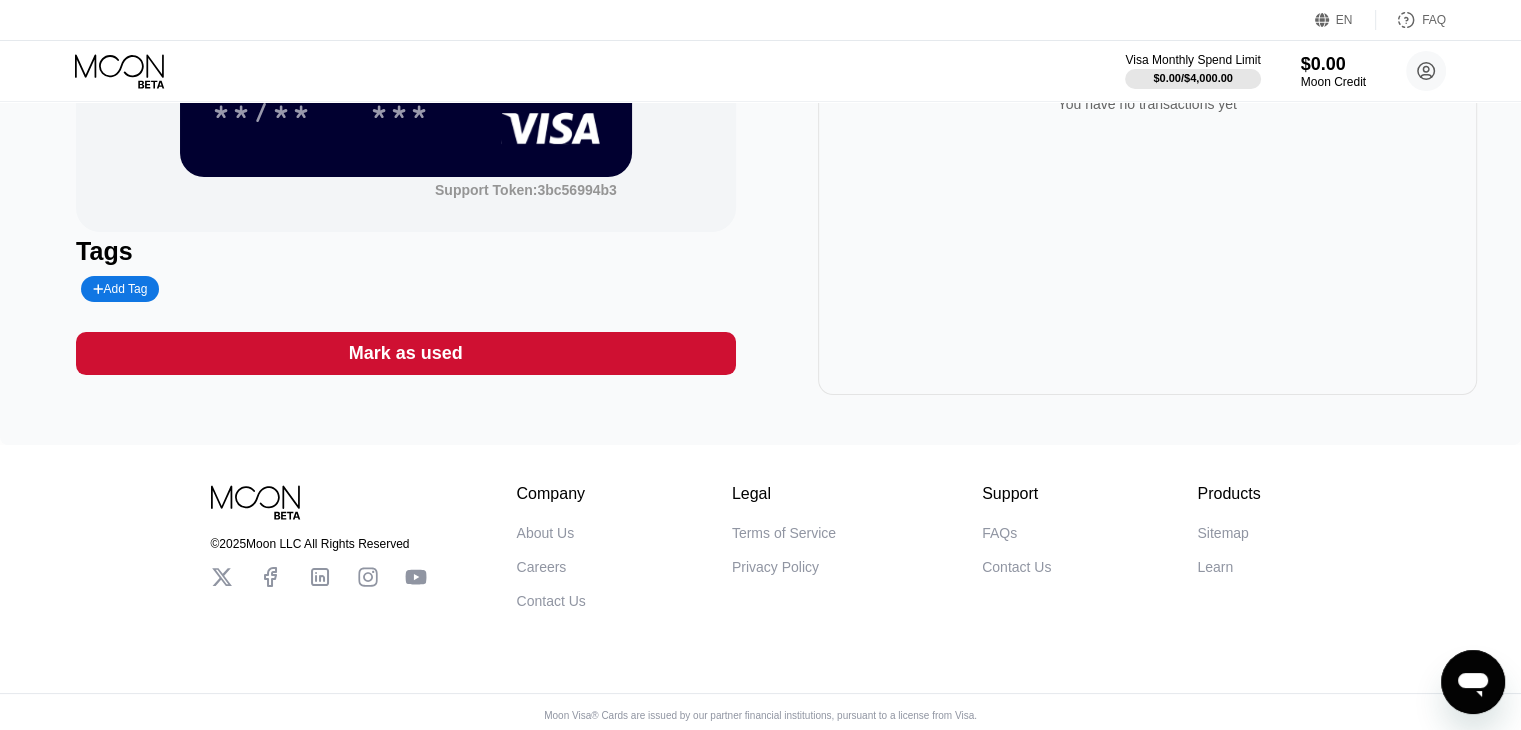 scroll, scrollTop: 0, scrollLeft: 0, axis: both 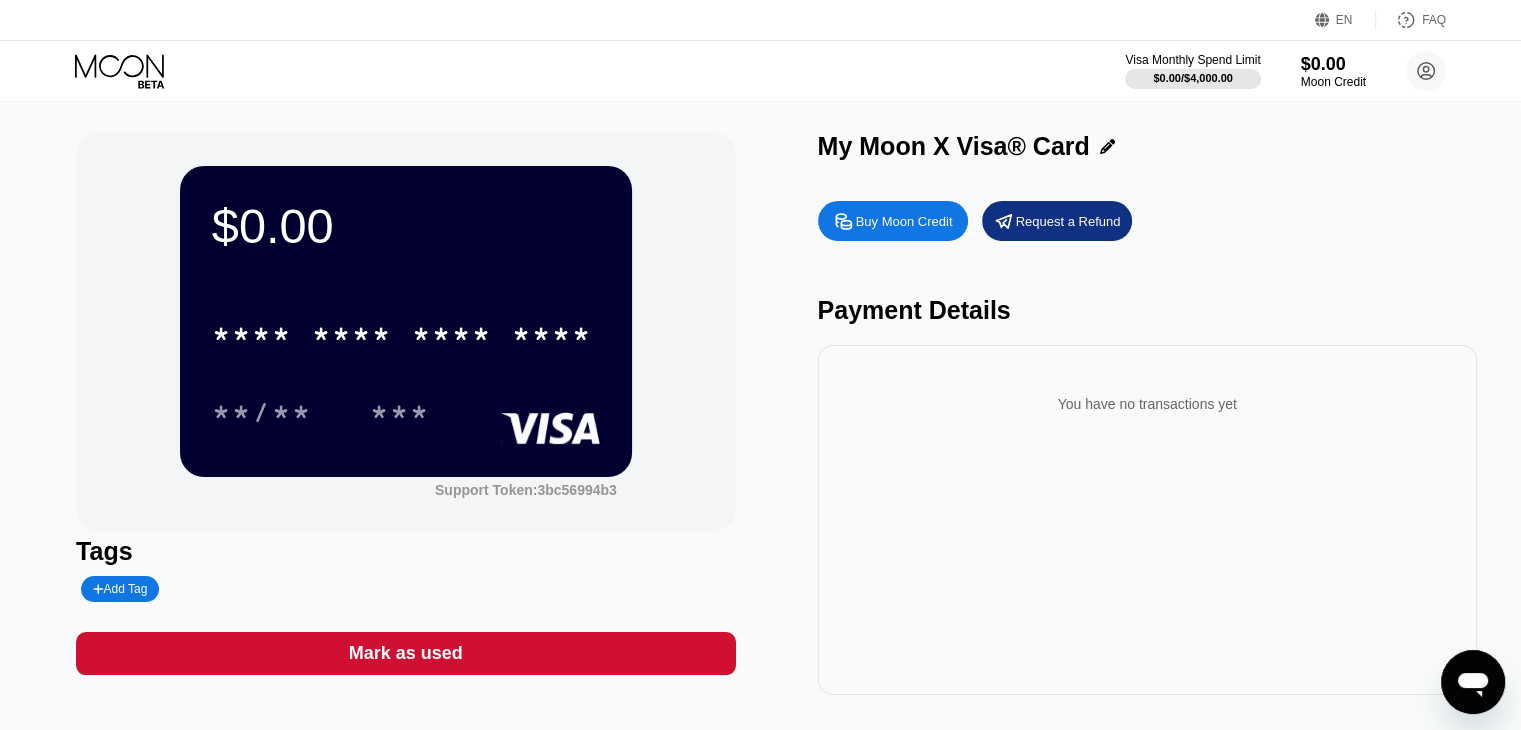click 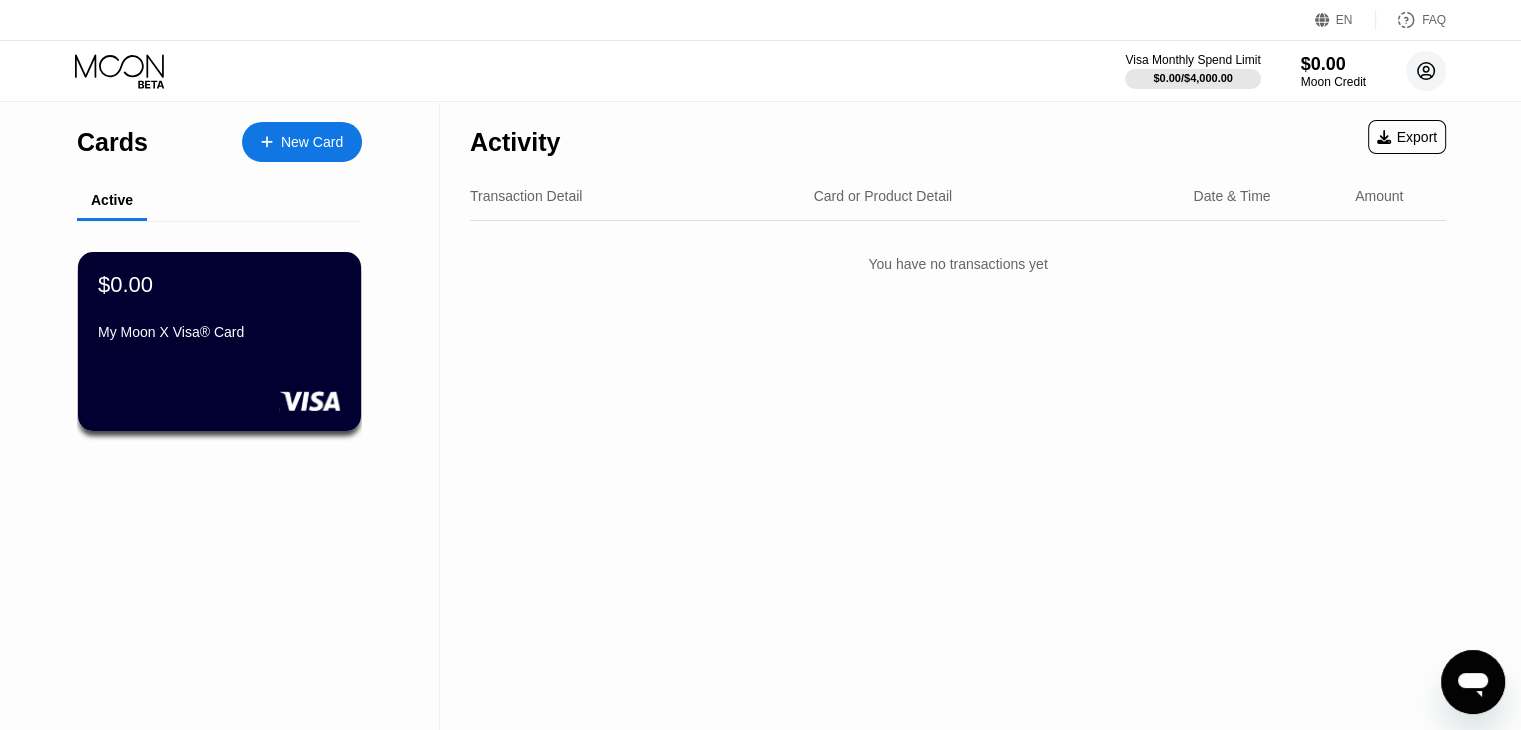 click 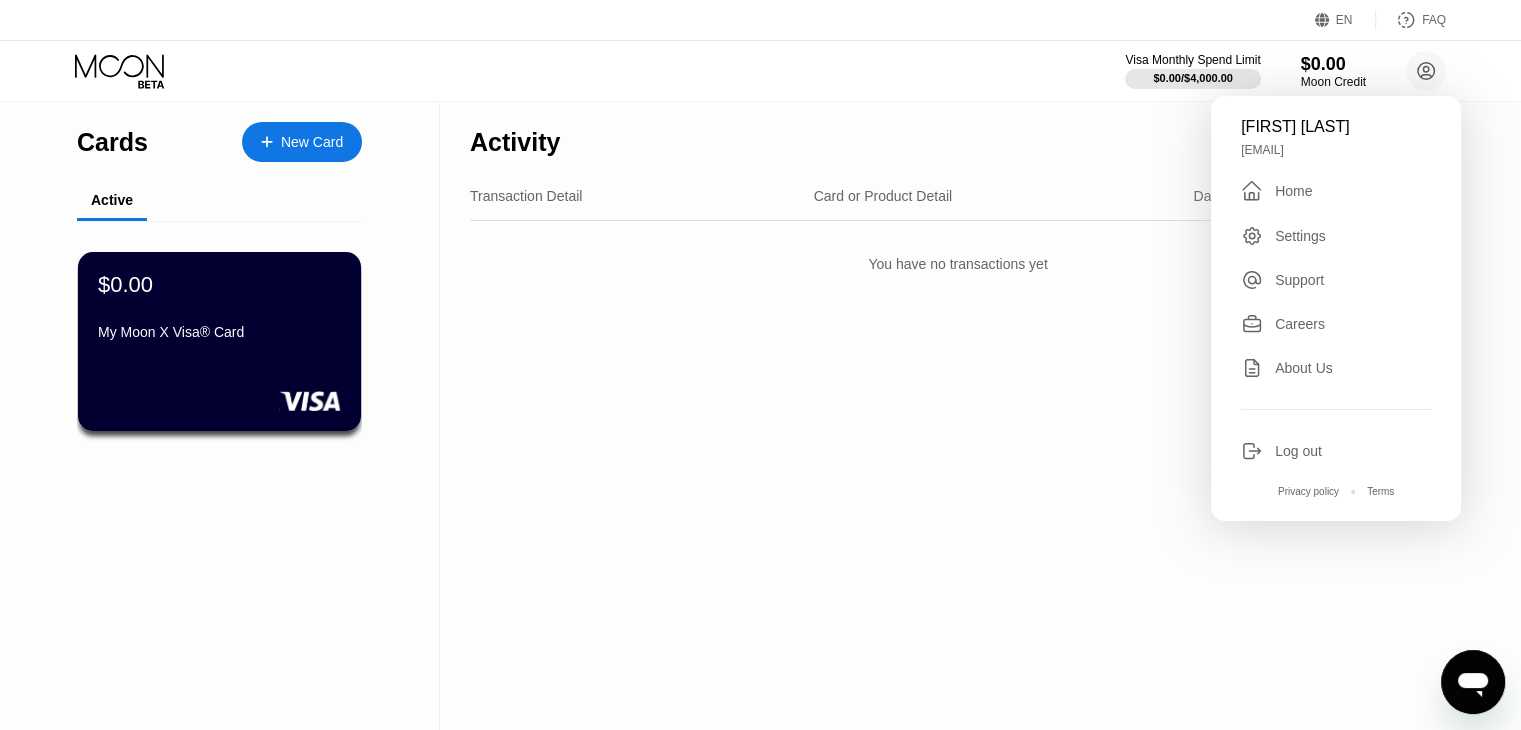 click on "Log out" at bounding box center (1298, 451) 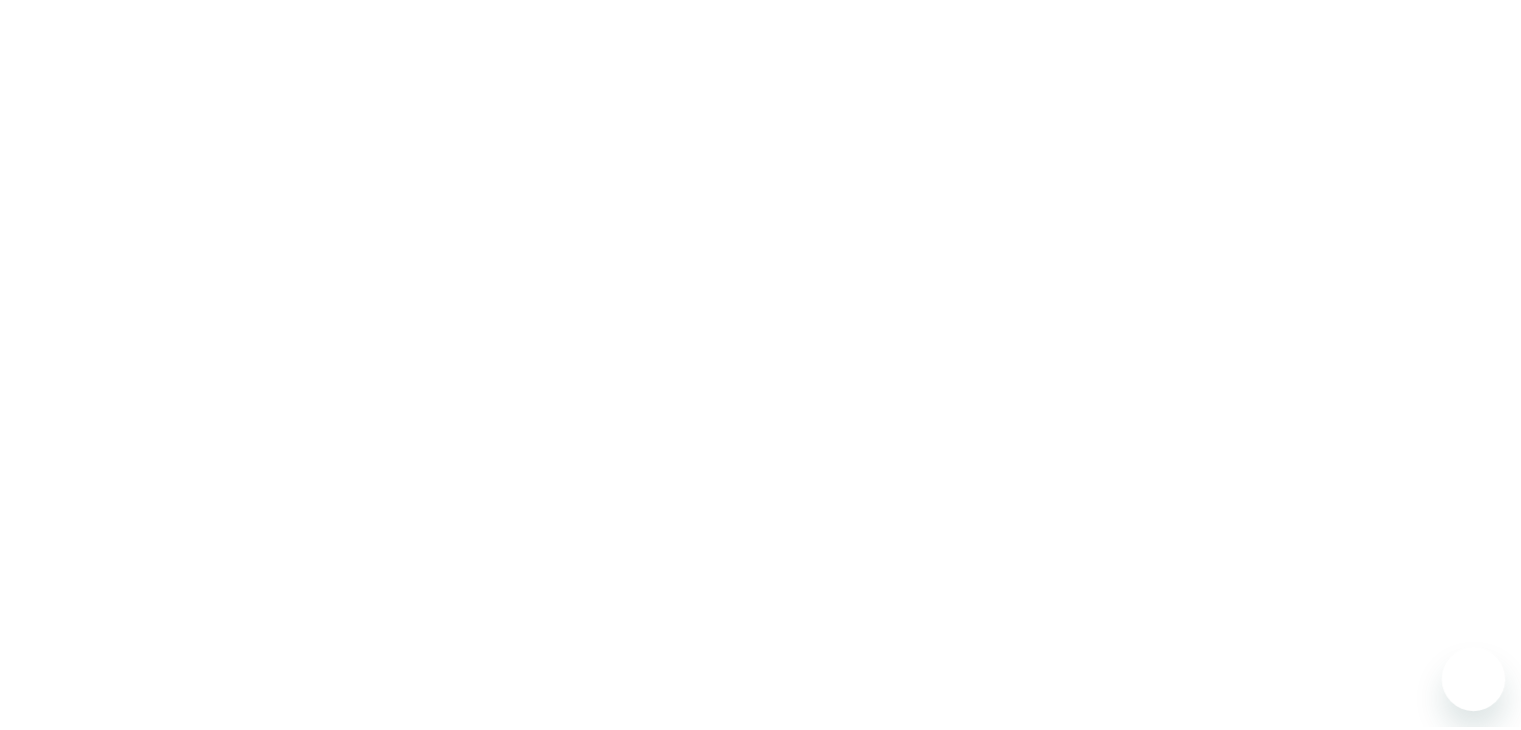scroll, scrollTop: 0, scrollLeft: 0, axis: both 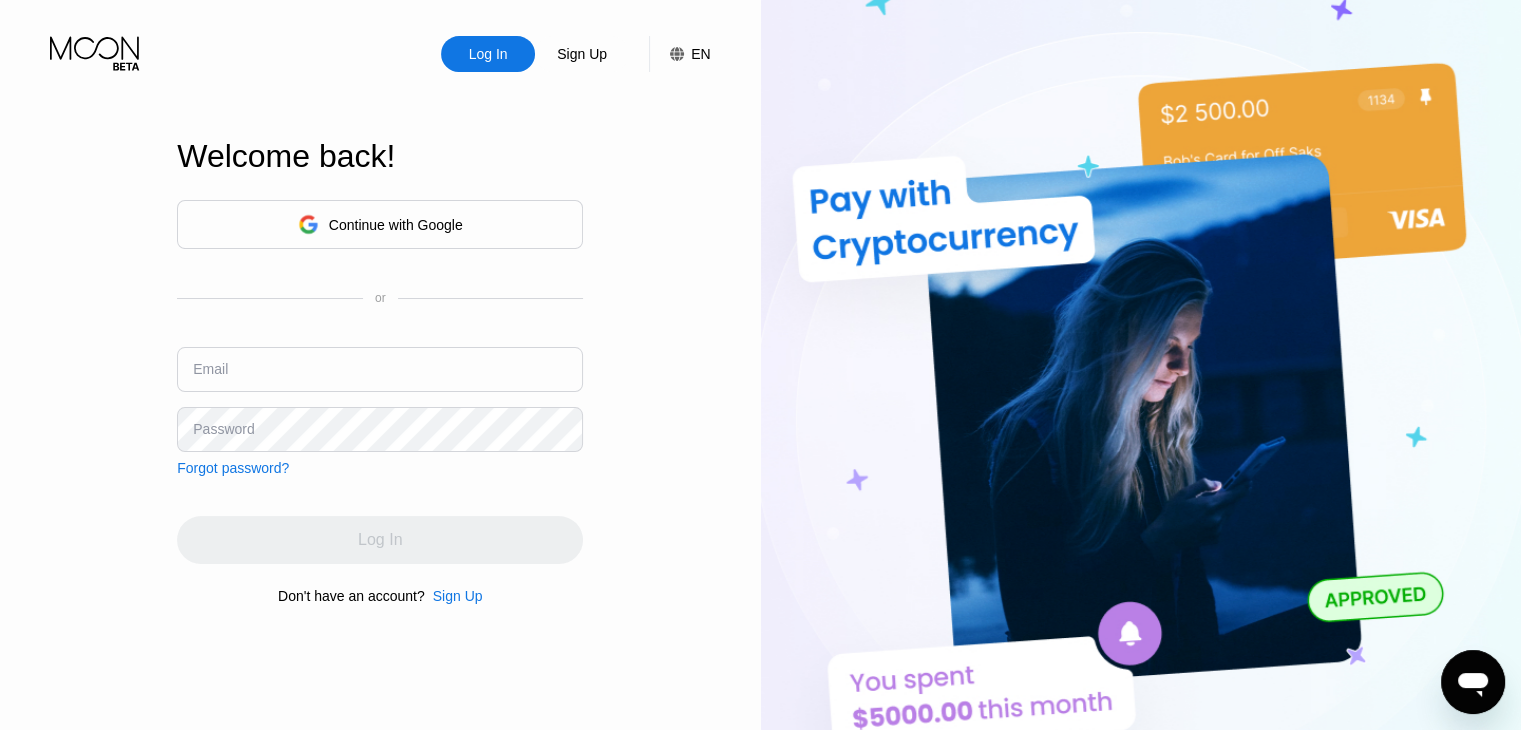 click on "Continue with Google" at bounding box center (380, 224) 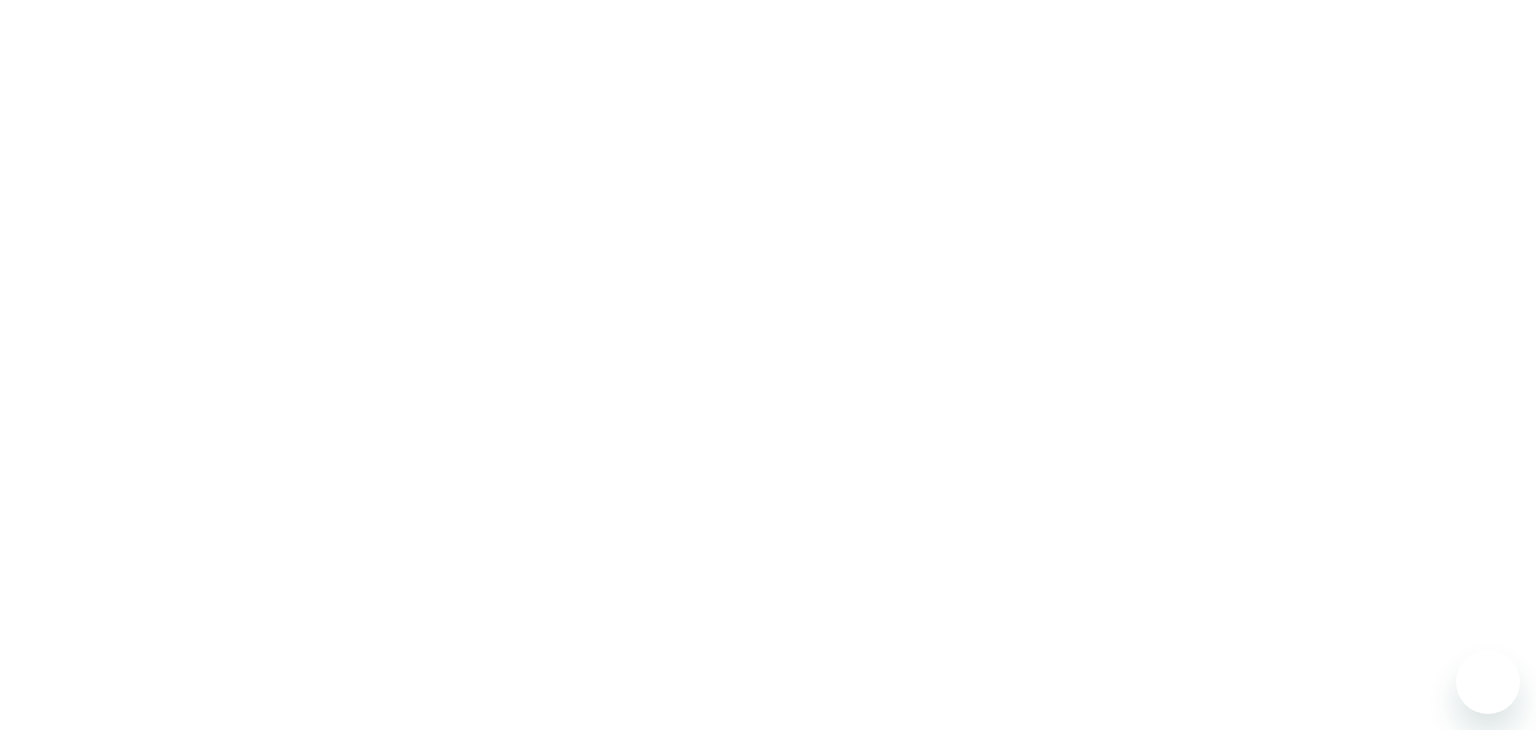 scroll, scrollTop: 0, scrollLeft: 0, axis: both 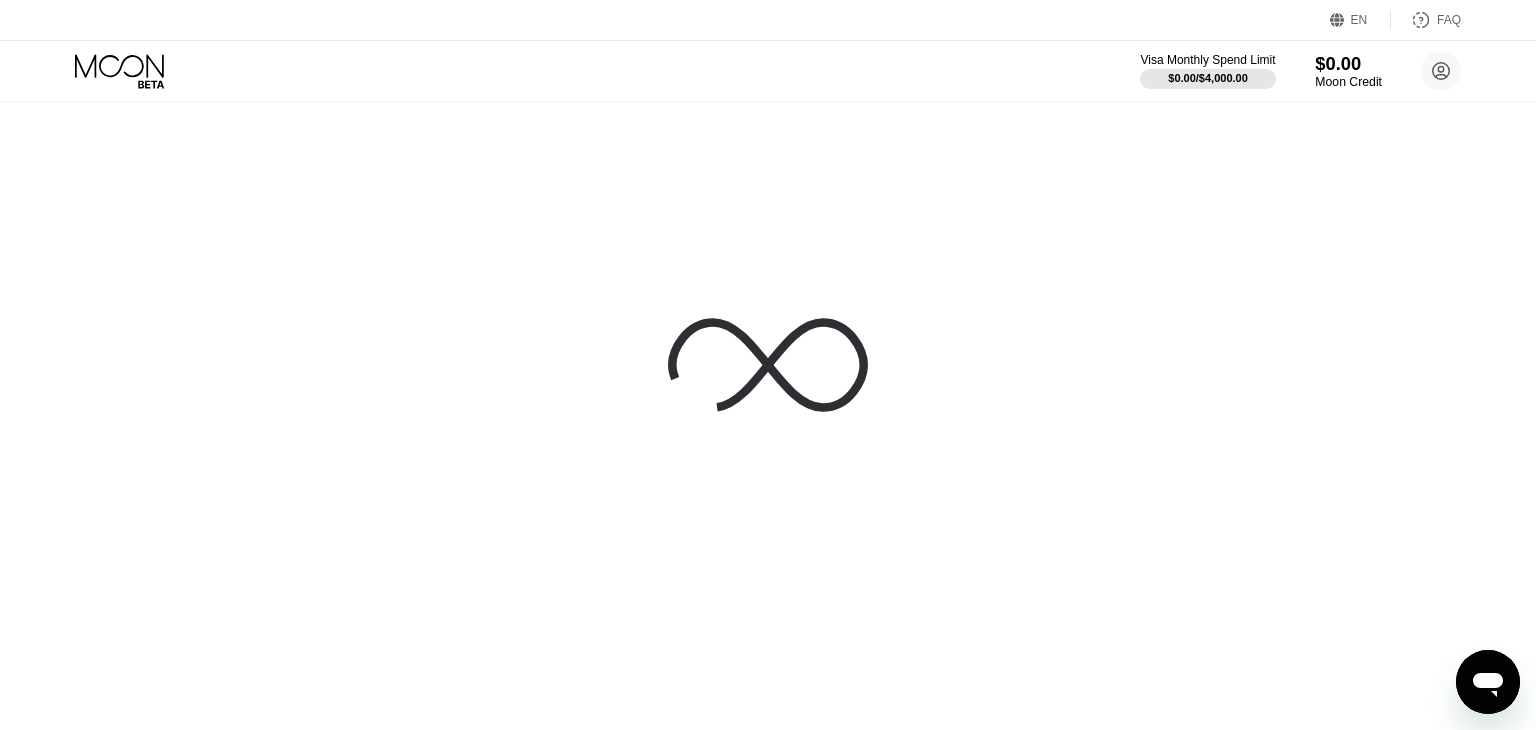 click on "Moon Credit" at bounding box center (1348, 82) 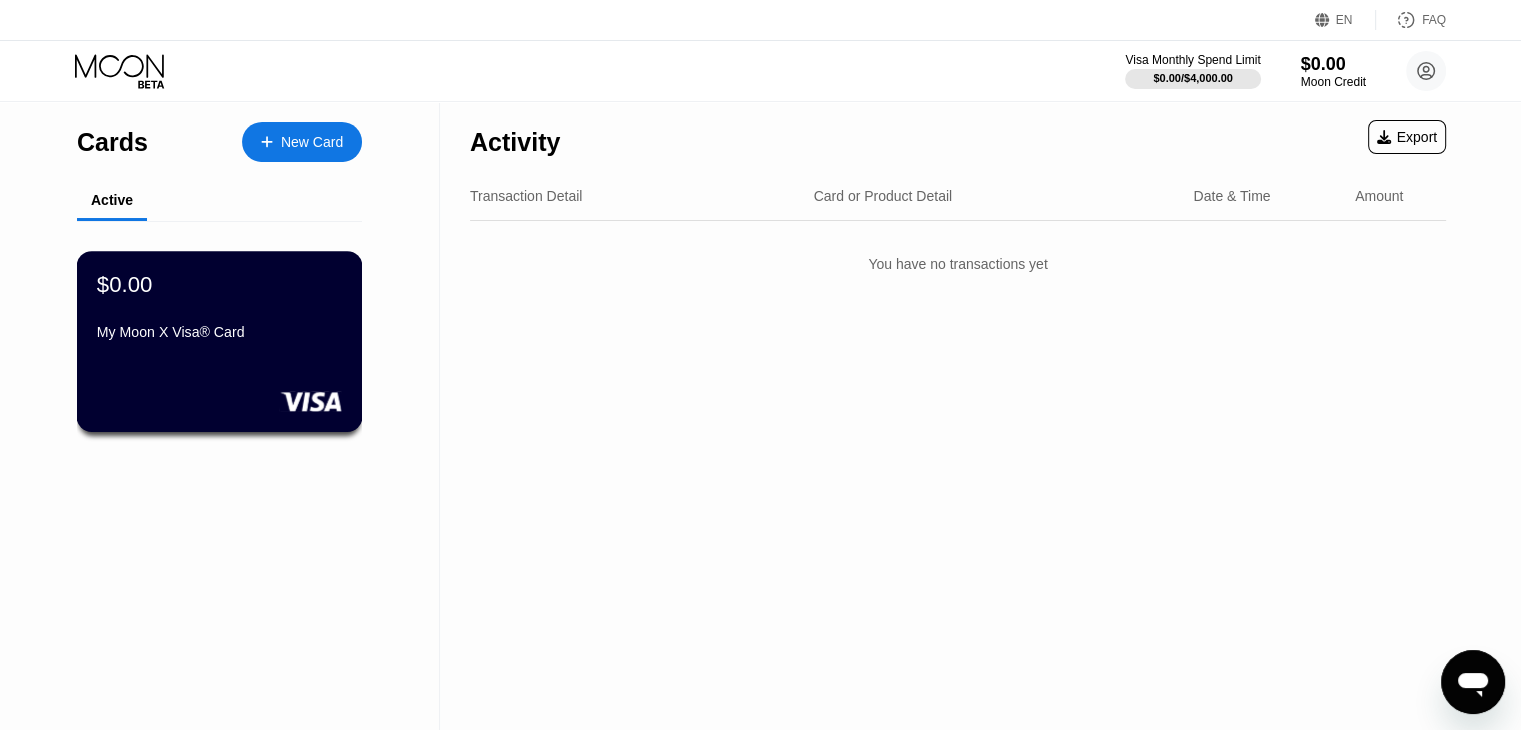 click on "$0.00 My Moon X Visa® Card" at bounding box center [219, 309] 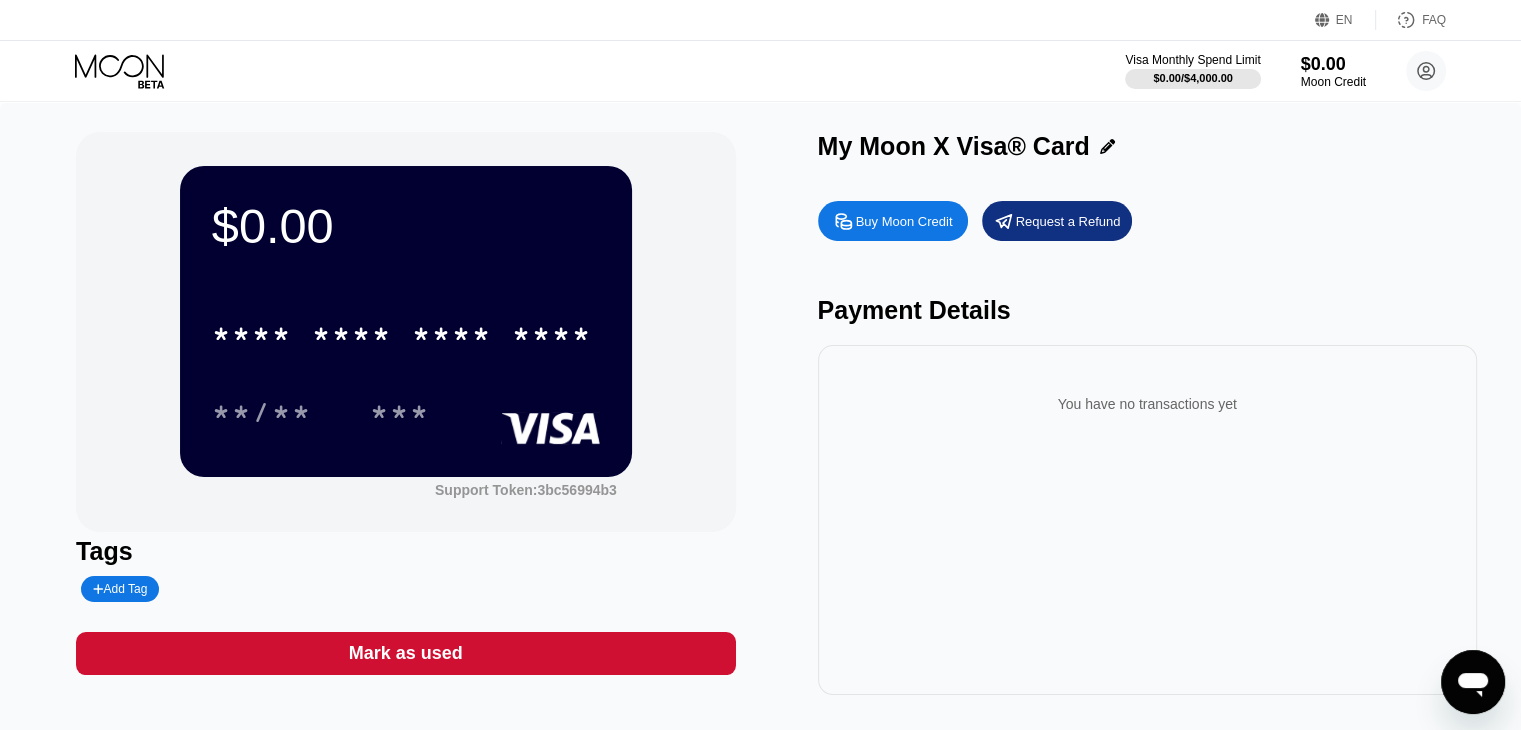 click on "Buy Moon Credit" at bounding box center [904, 221] 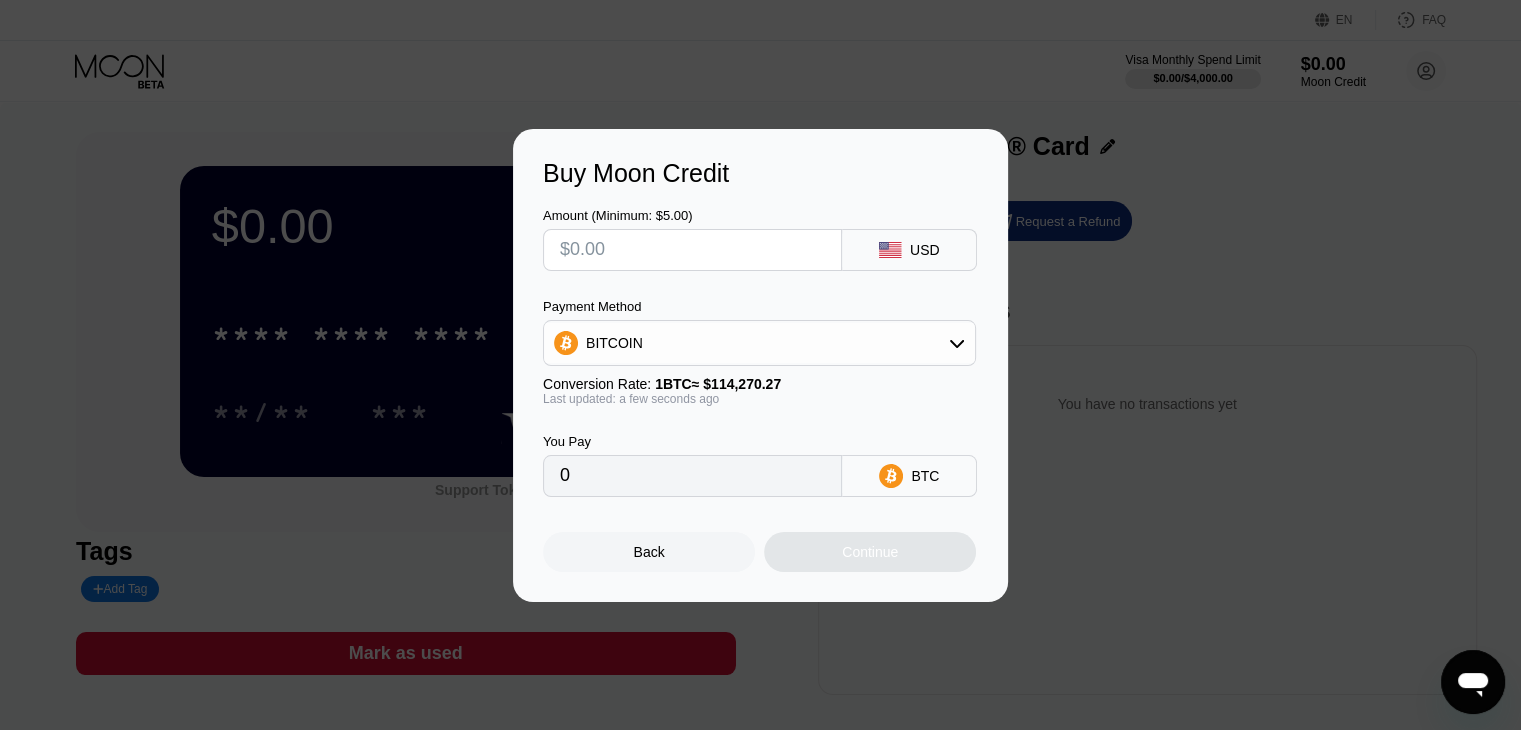 click on "Buy Moon Credit Amount (Minimum: $5.00) USD Payment Method BITCOIN Conversion Rate:   1  BTC  ≈   $114,270.27 Last updated:   a few seconds ago You Pay 0 BTC Back Continue" at bounding box center (760, 365) 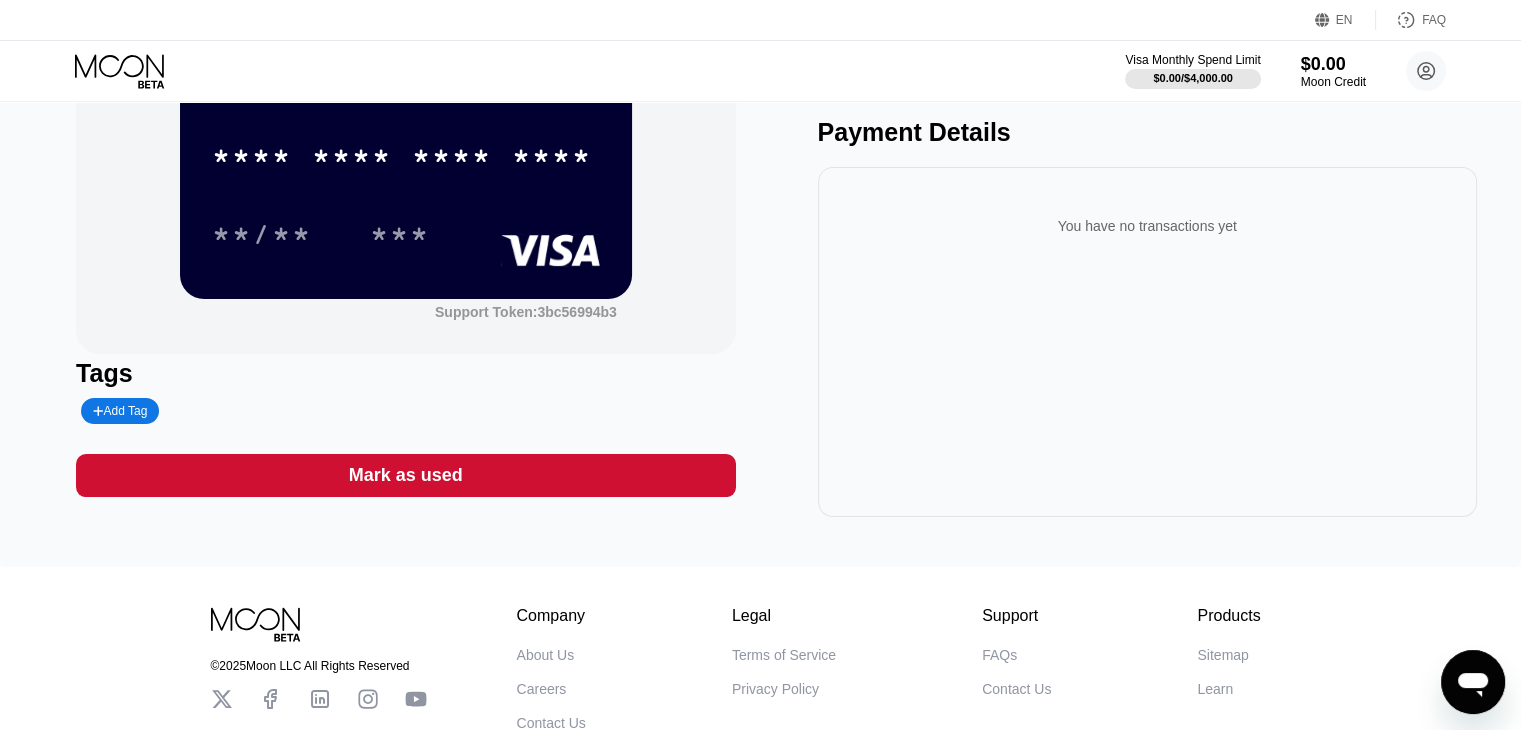 scroll, scrollTop: 0, scrollLeft: 0, axis: both 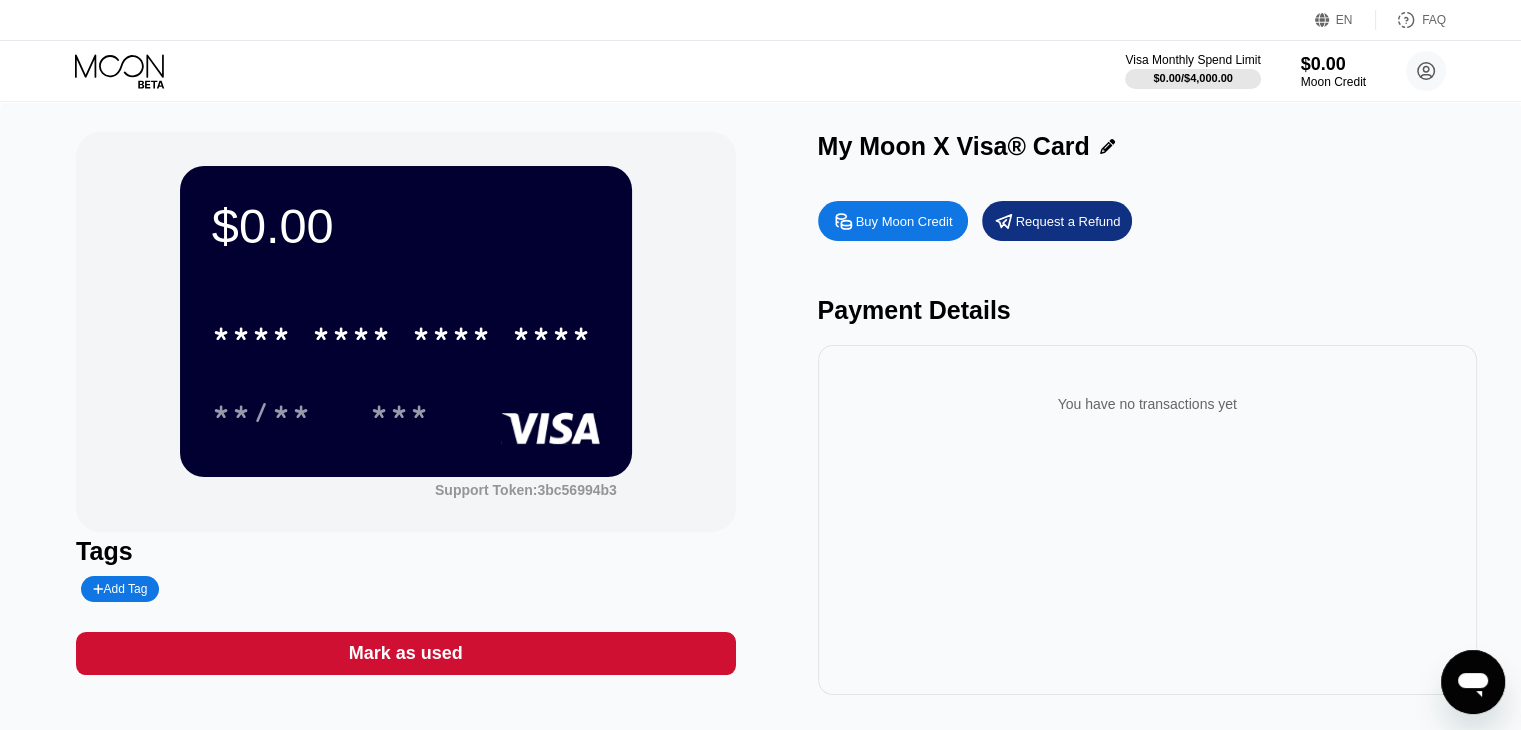 click on "Visa Monthly Spend Limit $0.00 / $4,000.00 $0.00 Moon Credit [FIRST] [LAST] [EMAIL]  Home Settings Support Careers About Us Log out Privacy policy Terms" at bounding box center (760, 71) 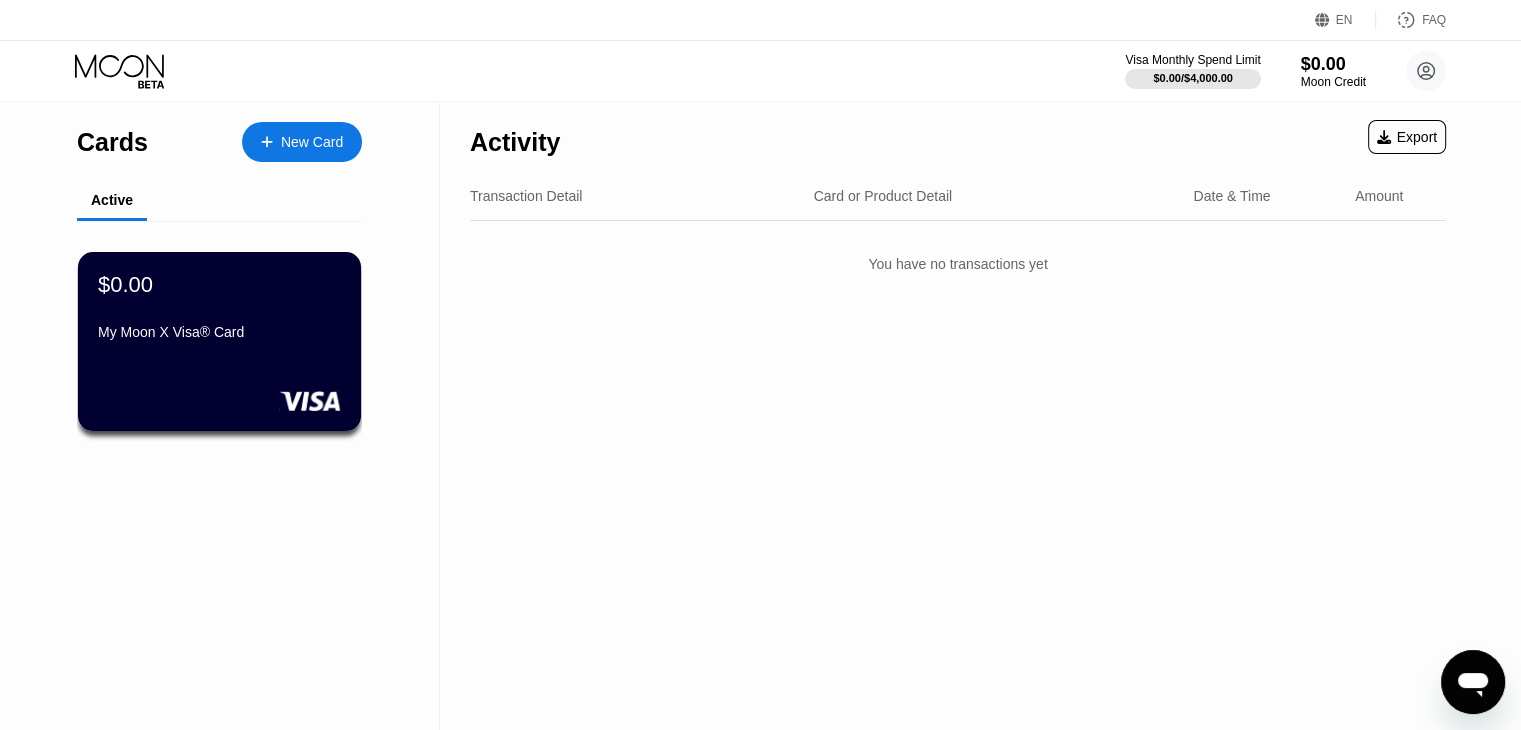 click 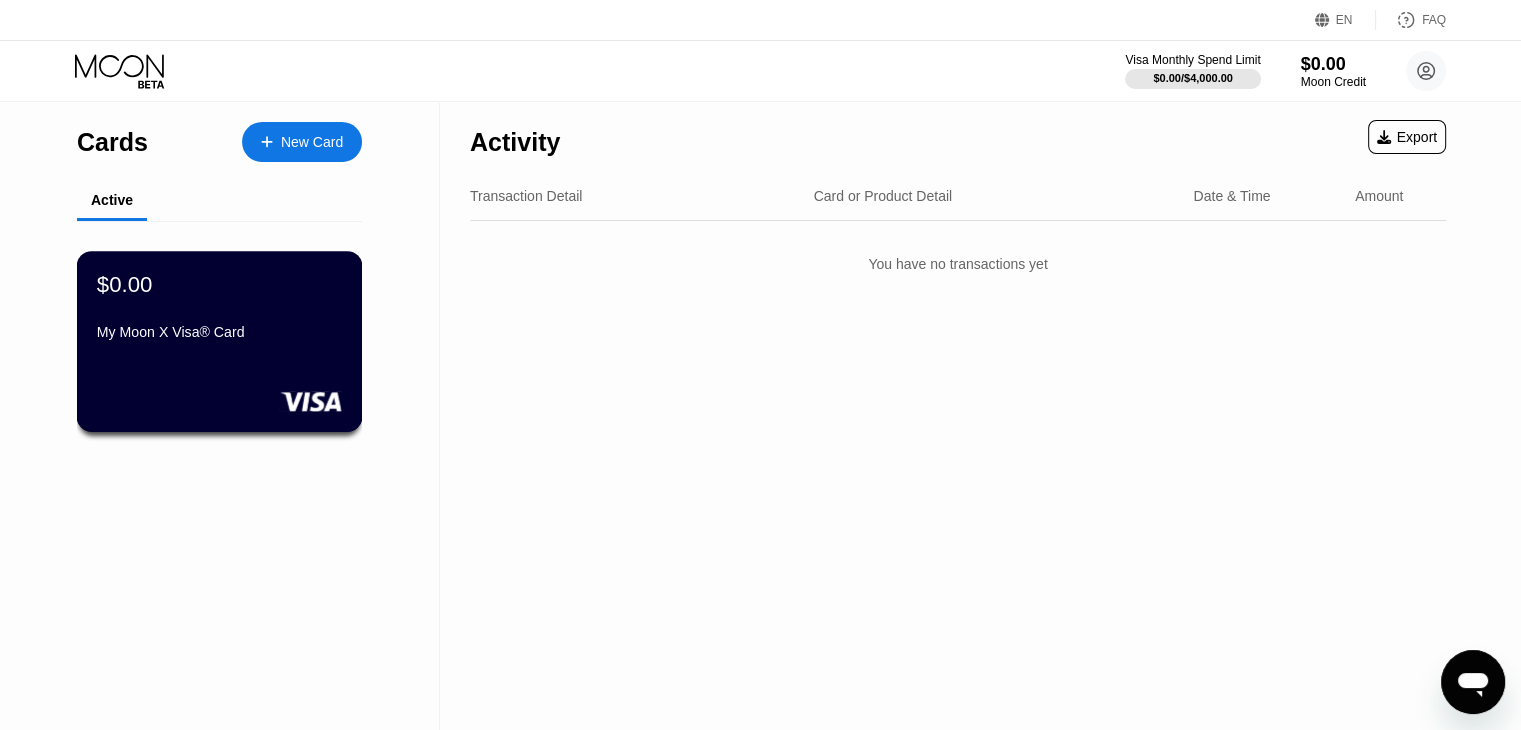 click on "$0.00 My Moon X Visa® Card" at bounding box center [219, 309] 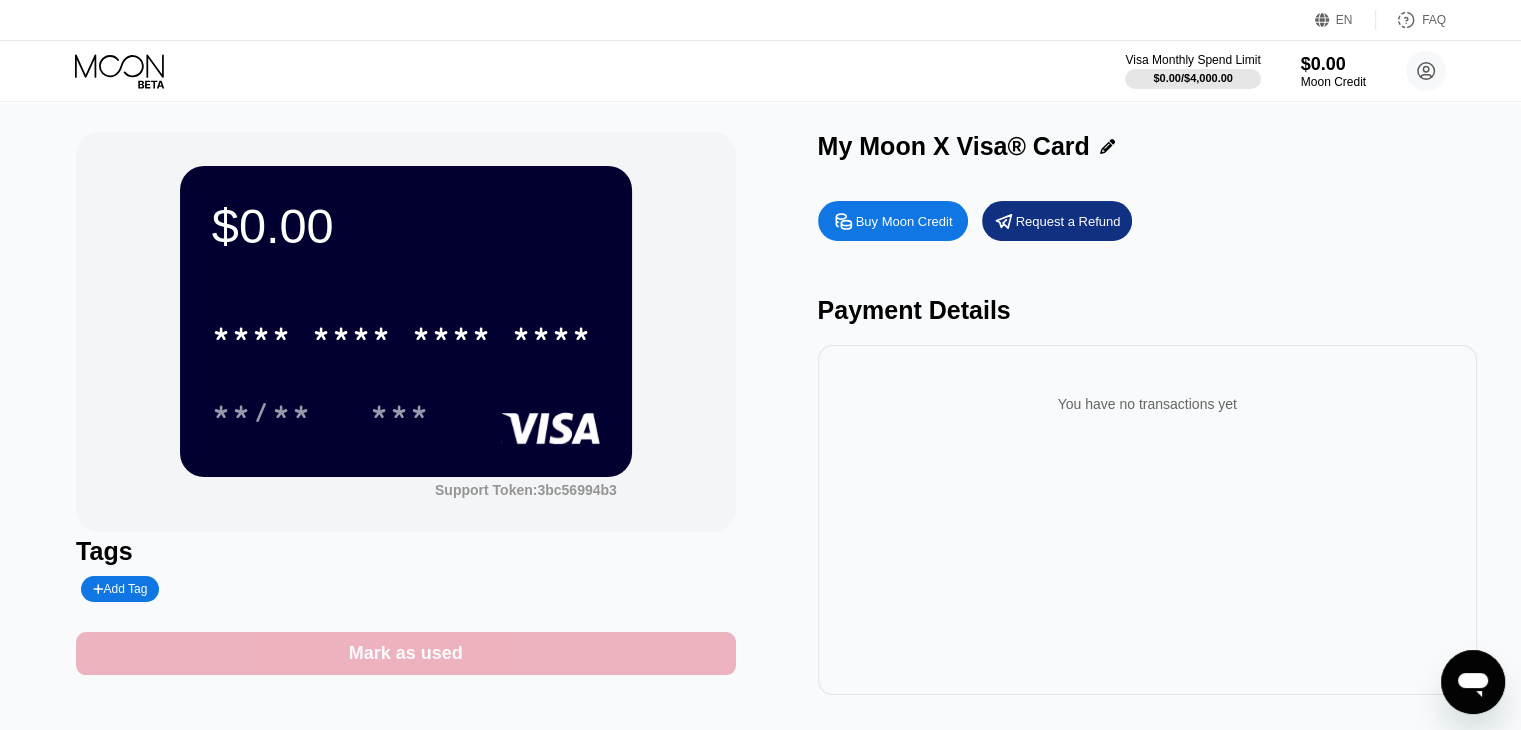 click on "Mark as used" at bounding box center (405, 653) 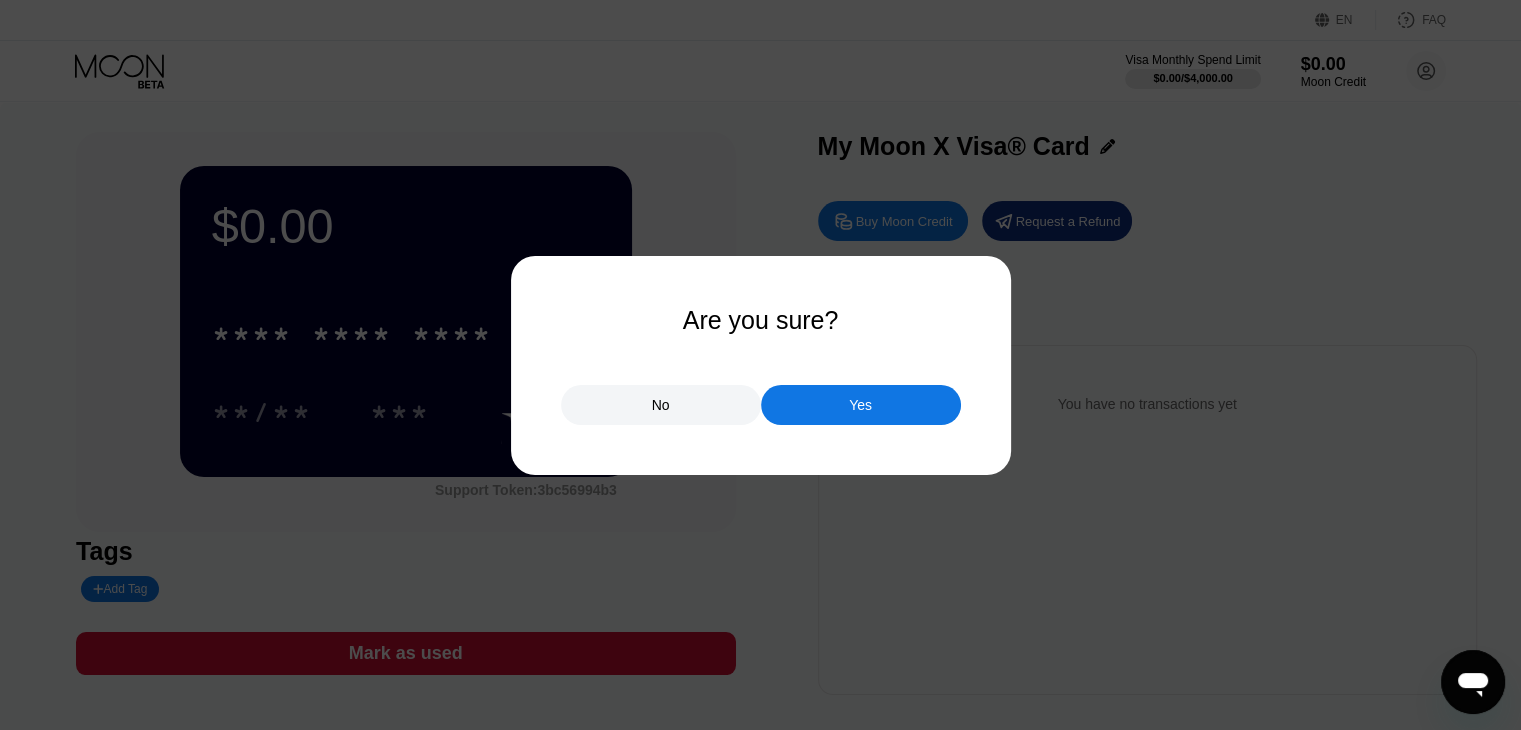 click on "No" at bounding box center [661, 405] 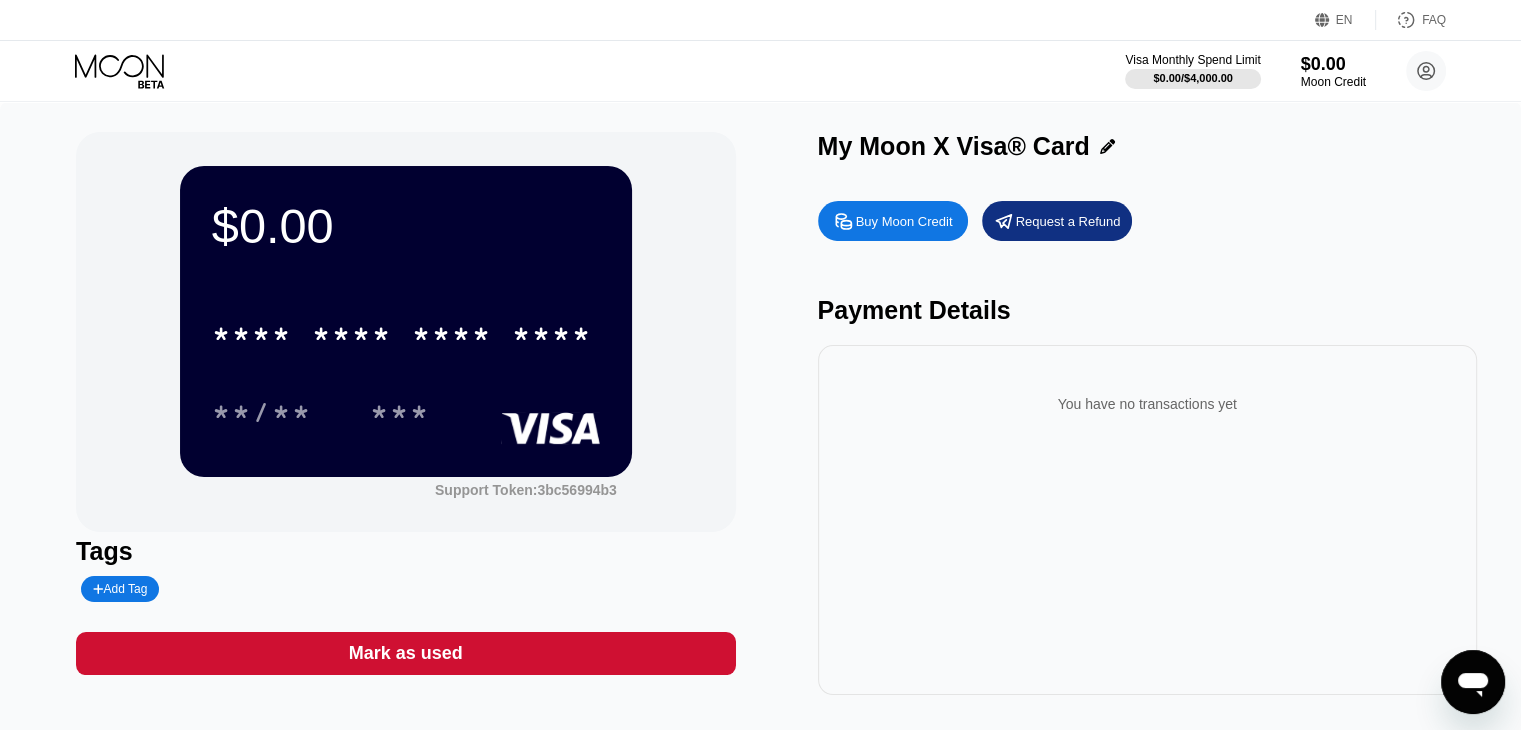 click on "Add Tag" at bounding box center [120, 589] 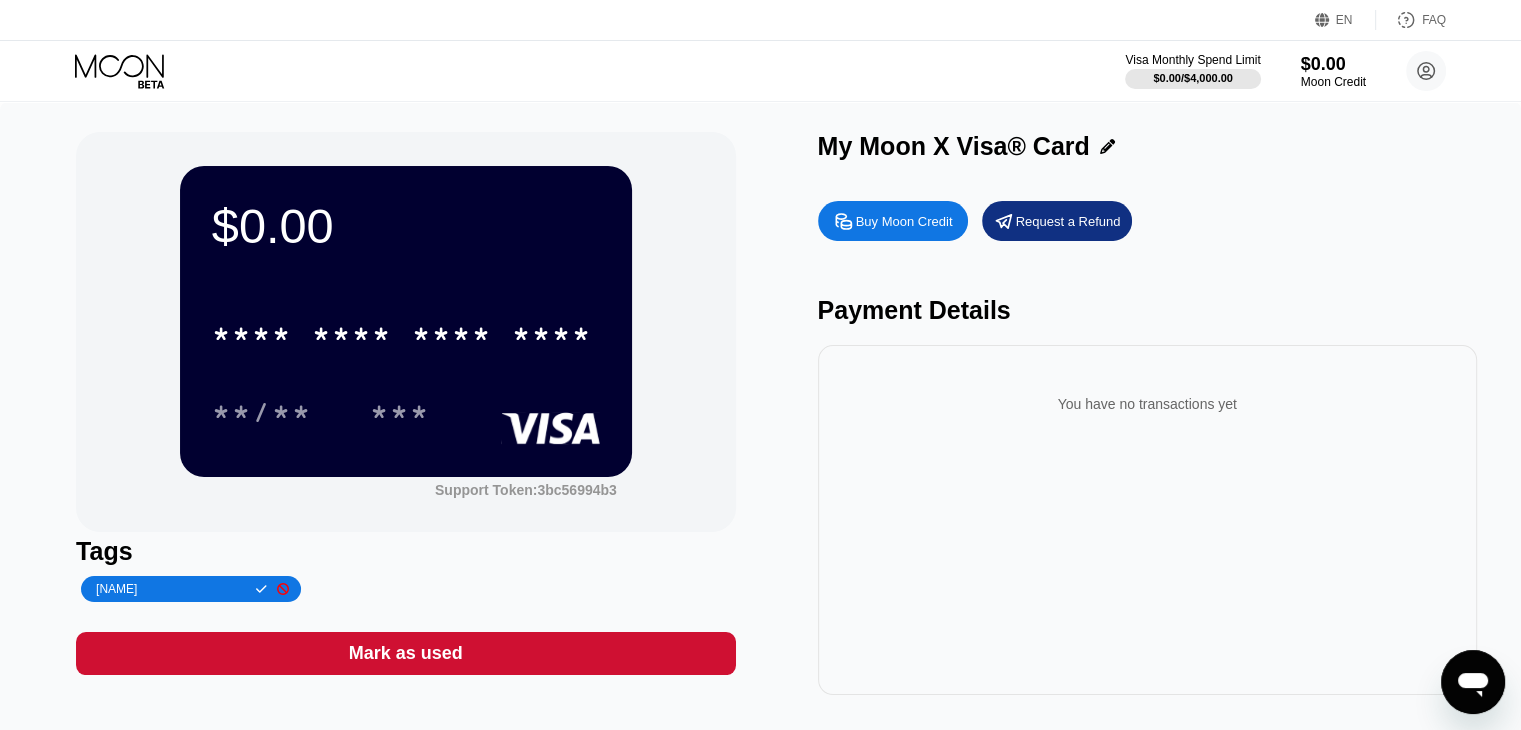 type on "[NAME]" 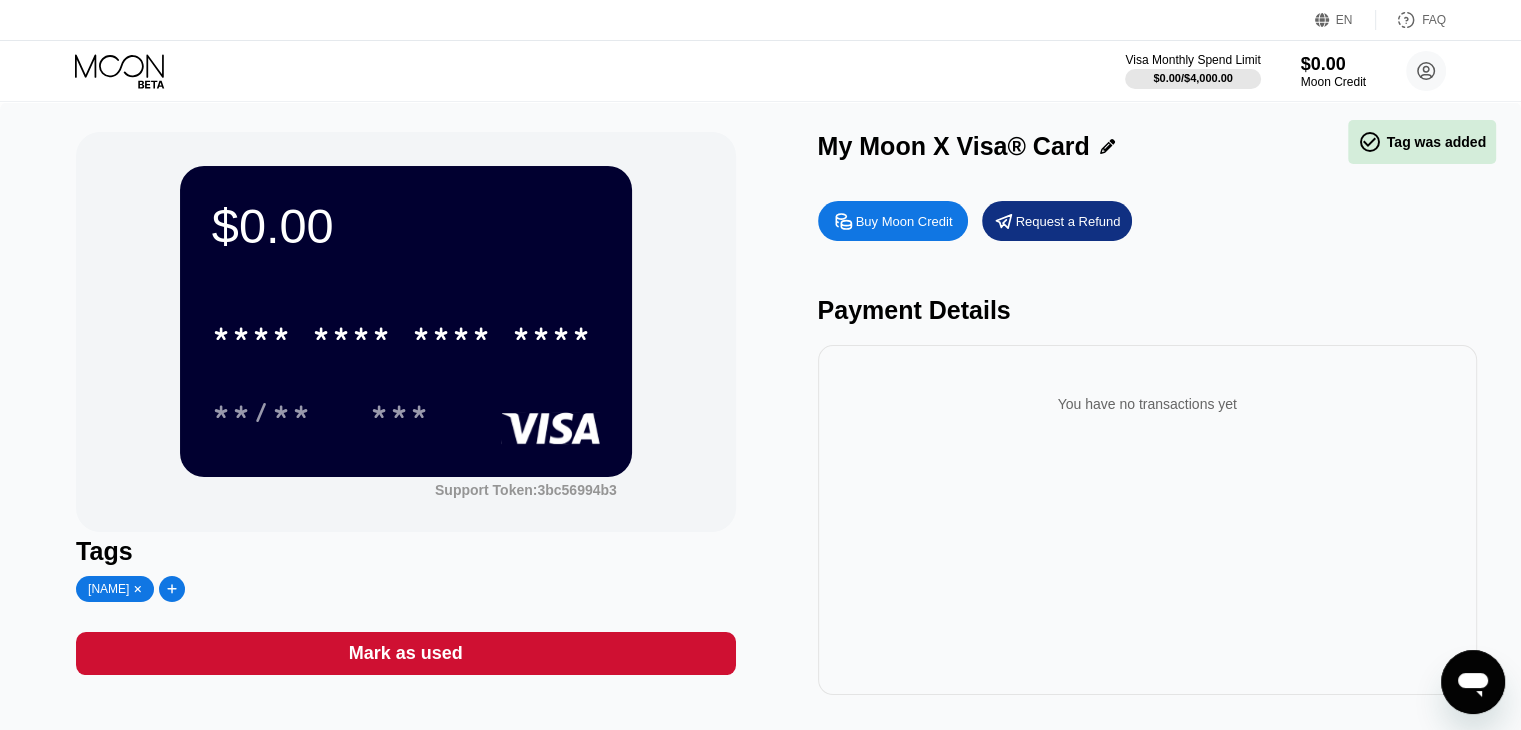 click on "You have no transactions yet" at bounding box center (1147, 396) 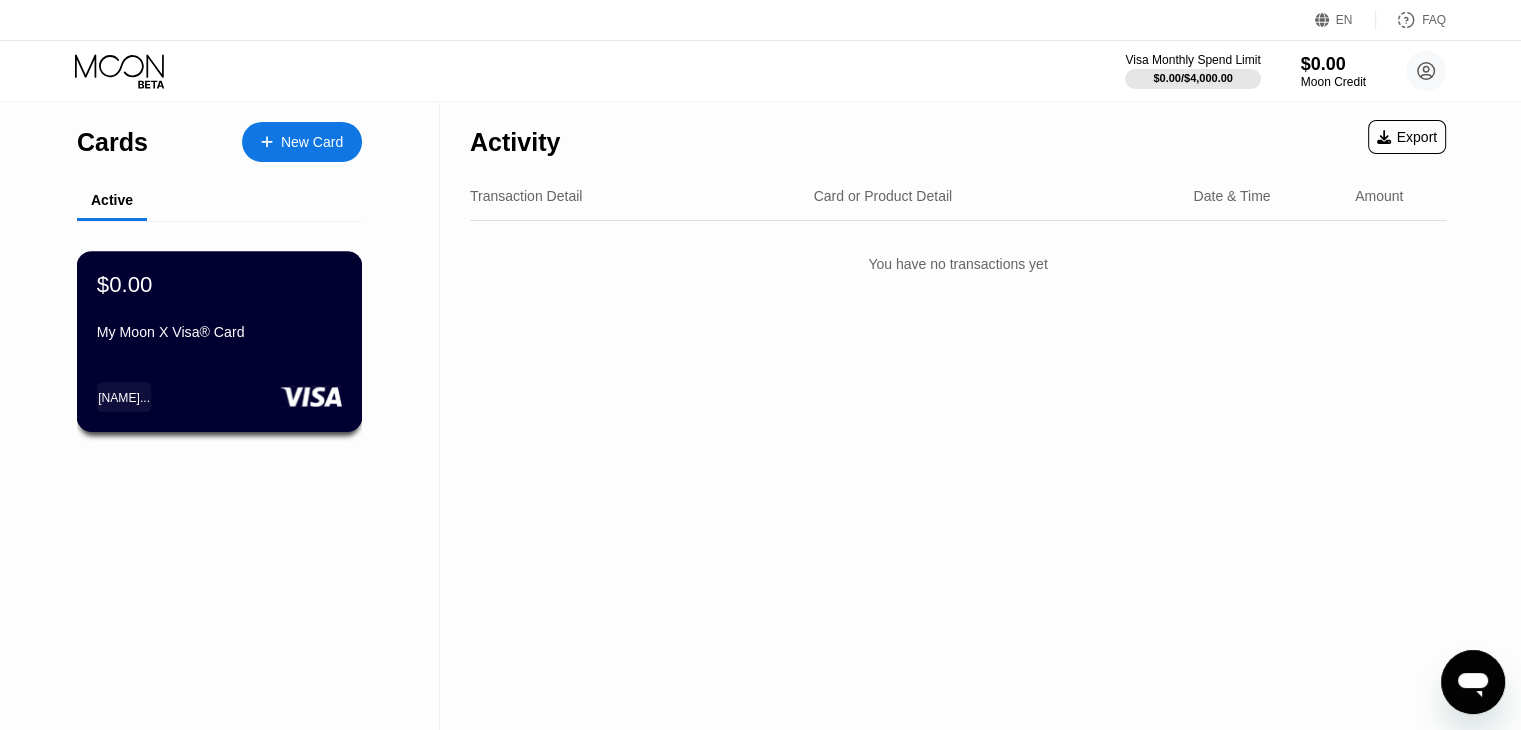 click on "My Moon X Visa® Card" at bounding box center [219, 336] 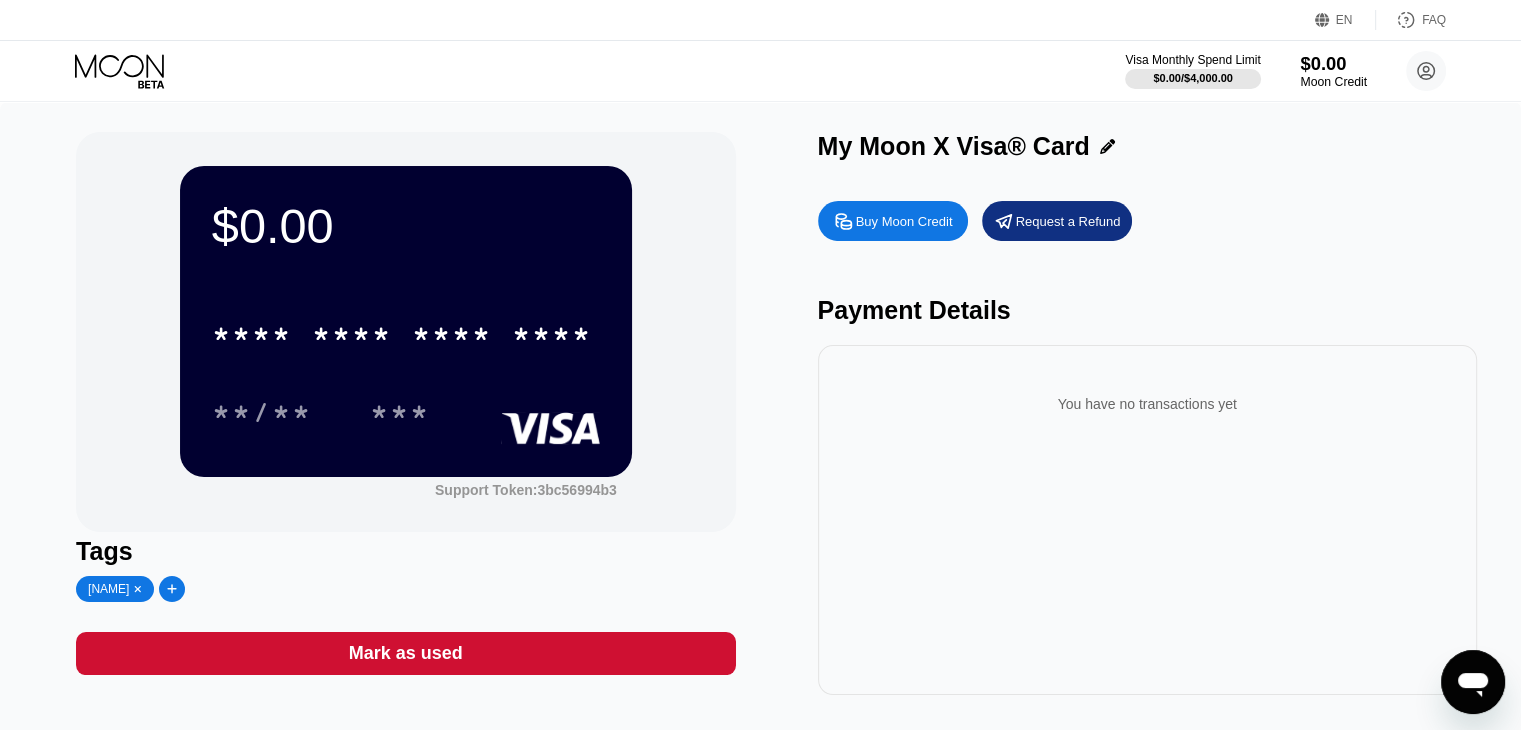 click on "$0.00" at bounding box center [1333, 63] 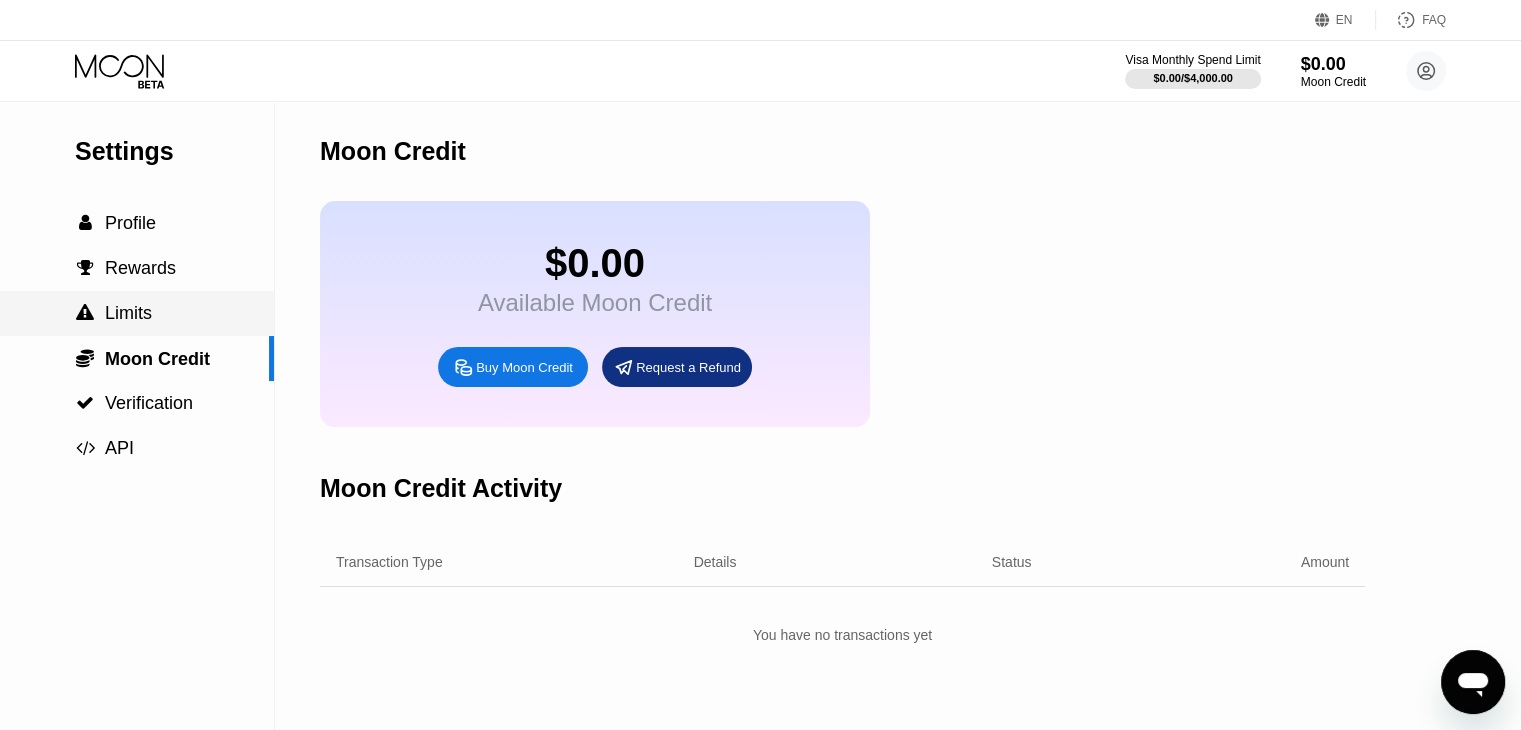 click on " Limits" at bounding box center (137, 313) 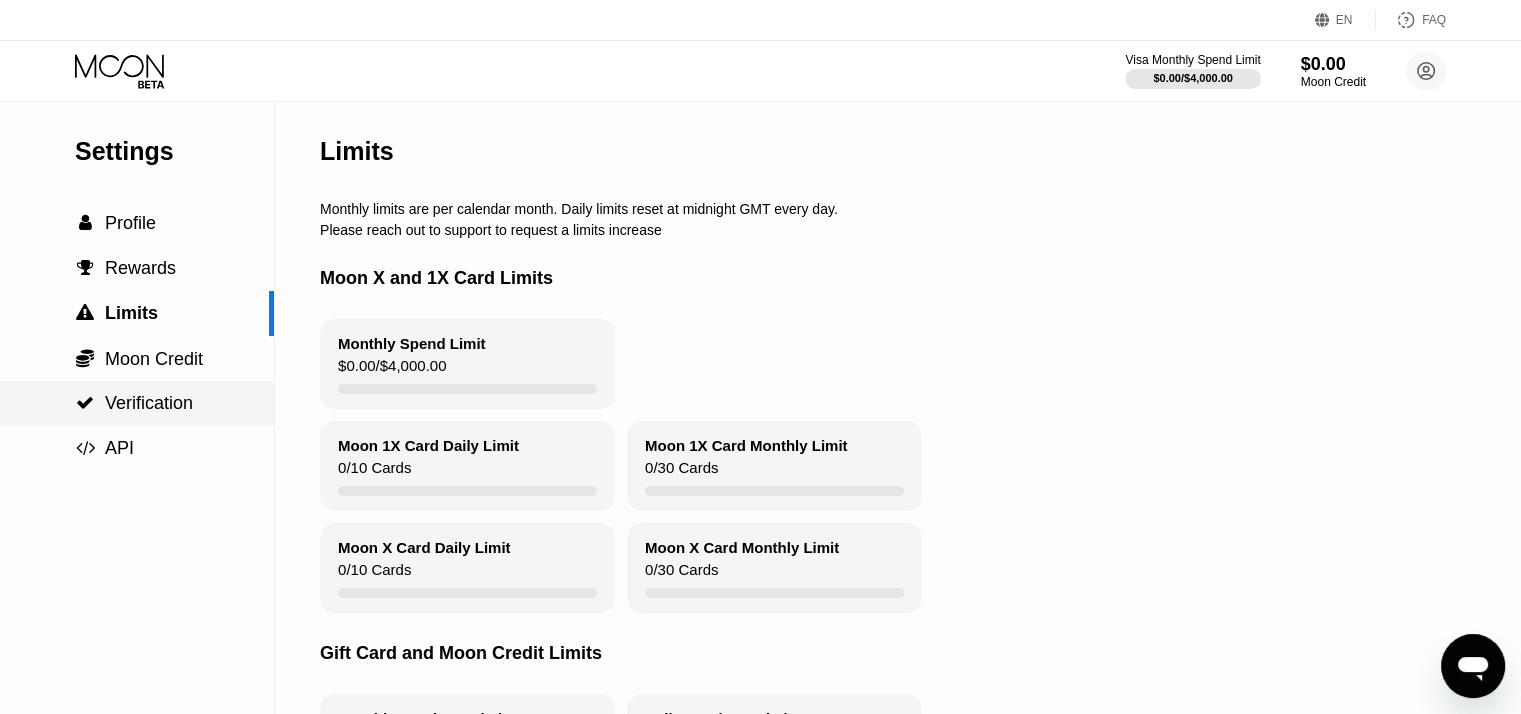 click on "Verification" at bounding box center [149, 403] 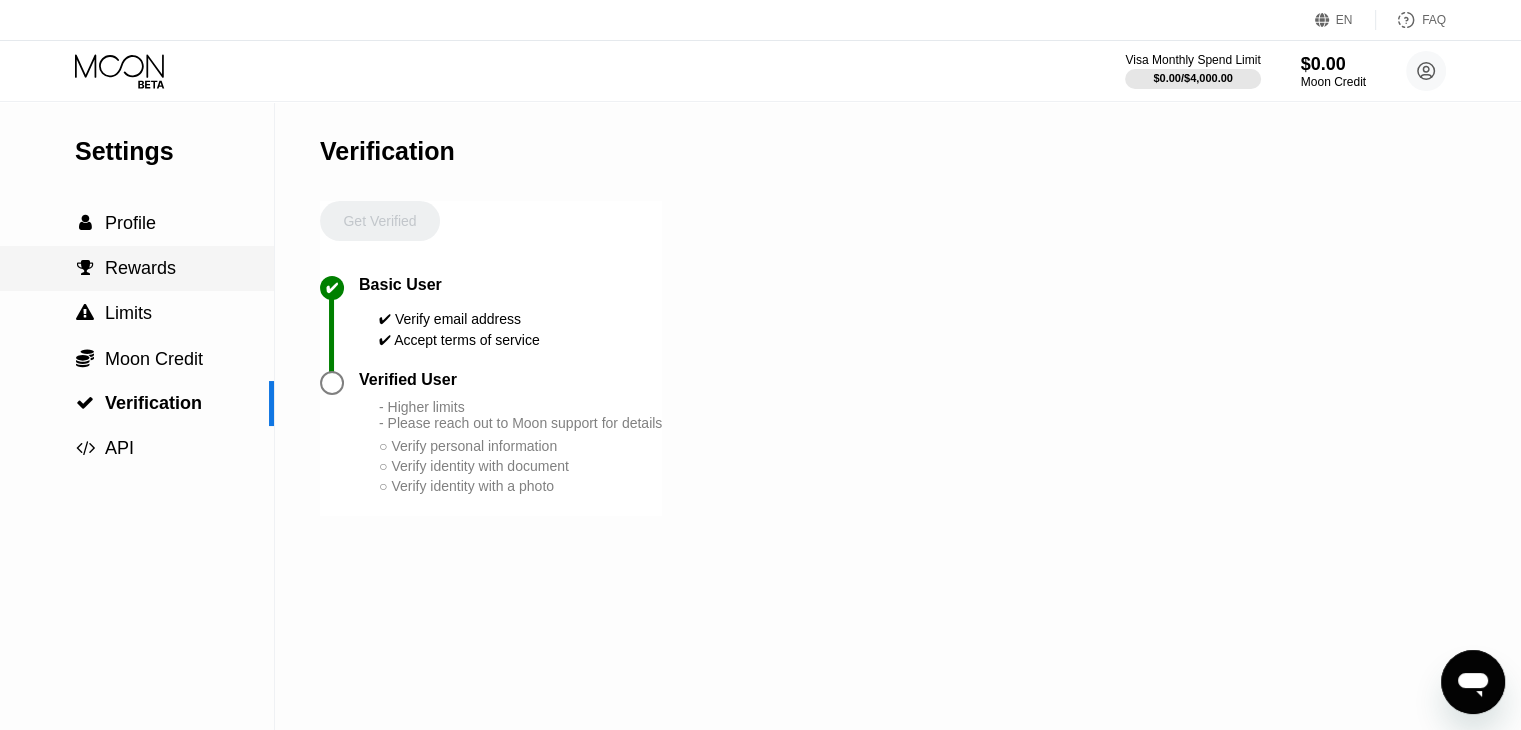 click on " Profile" at bounding box center (137, 223) 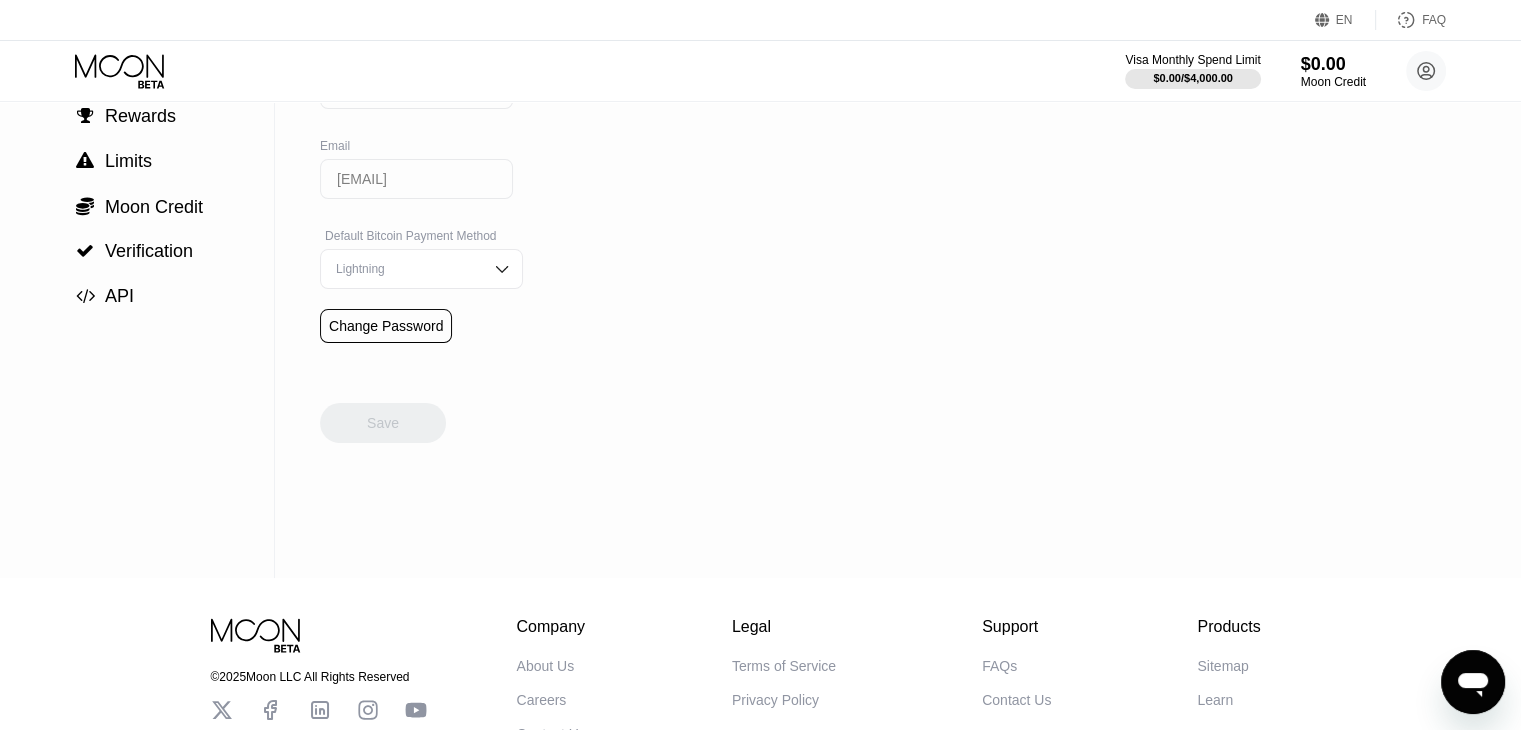 scroll, scrollTop: 300, scrollLeft: 0, axis: vertical 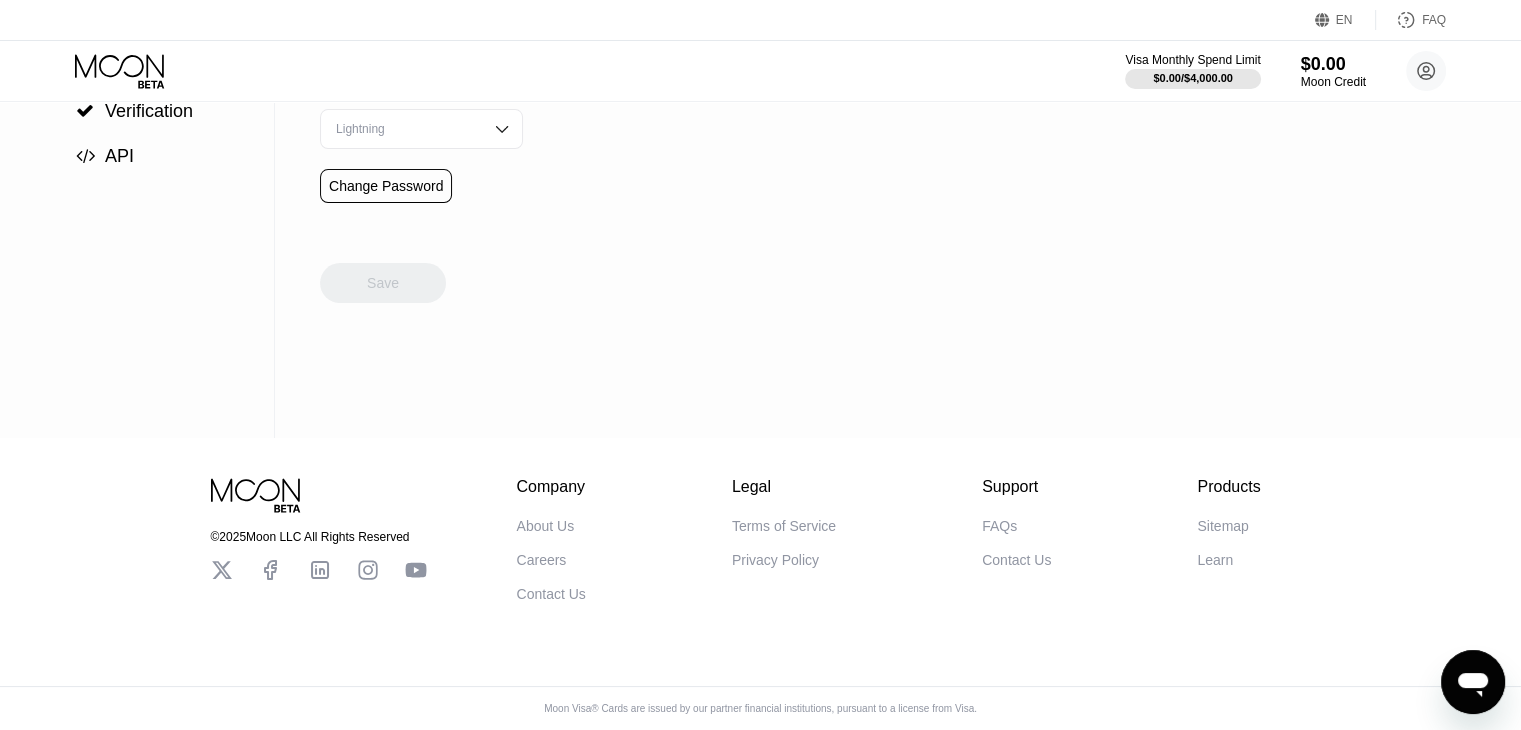 click 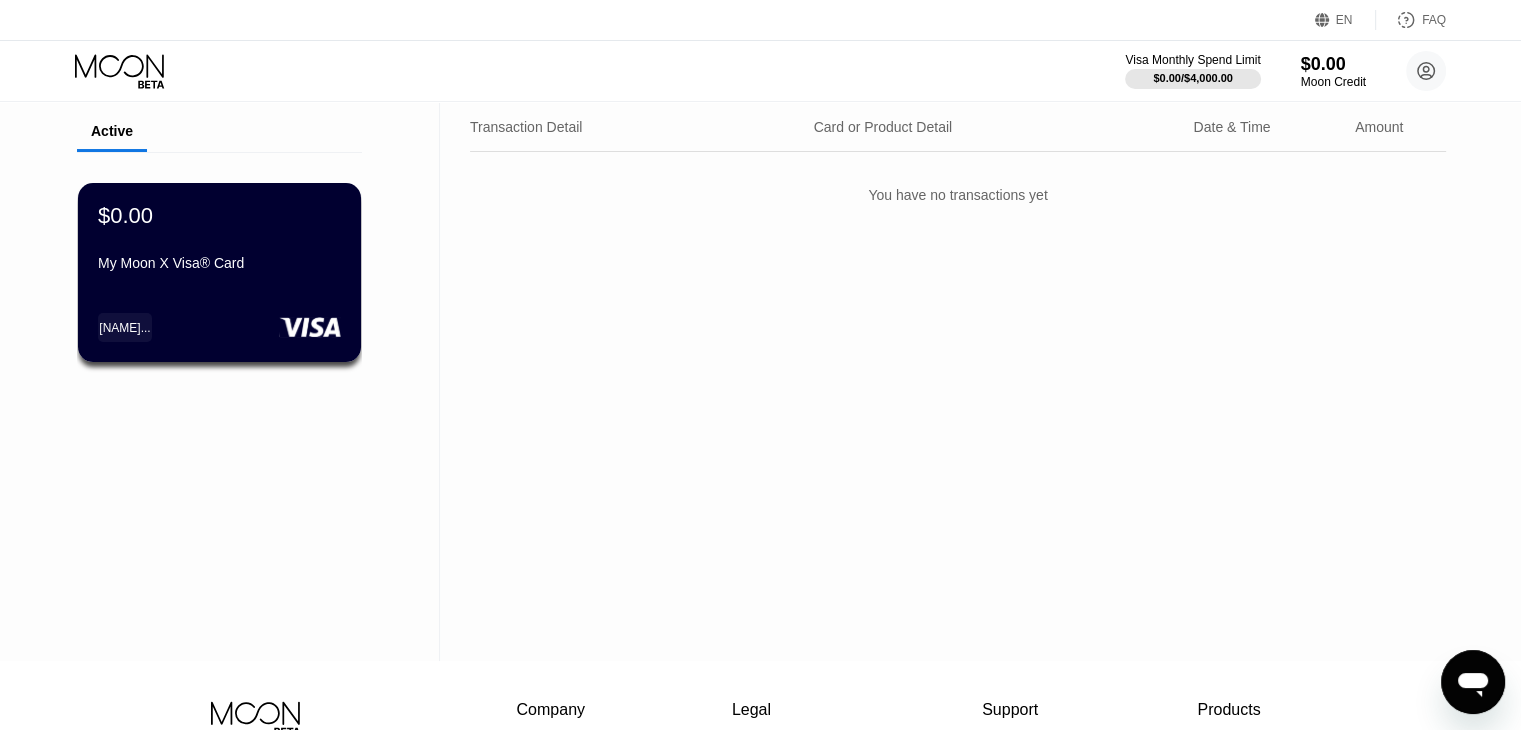 scroll, scrollTop: 0, scrollLeft: 0, axis: both 